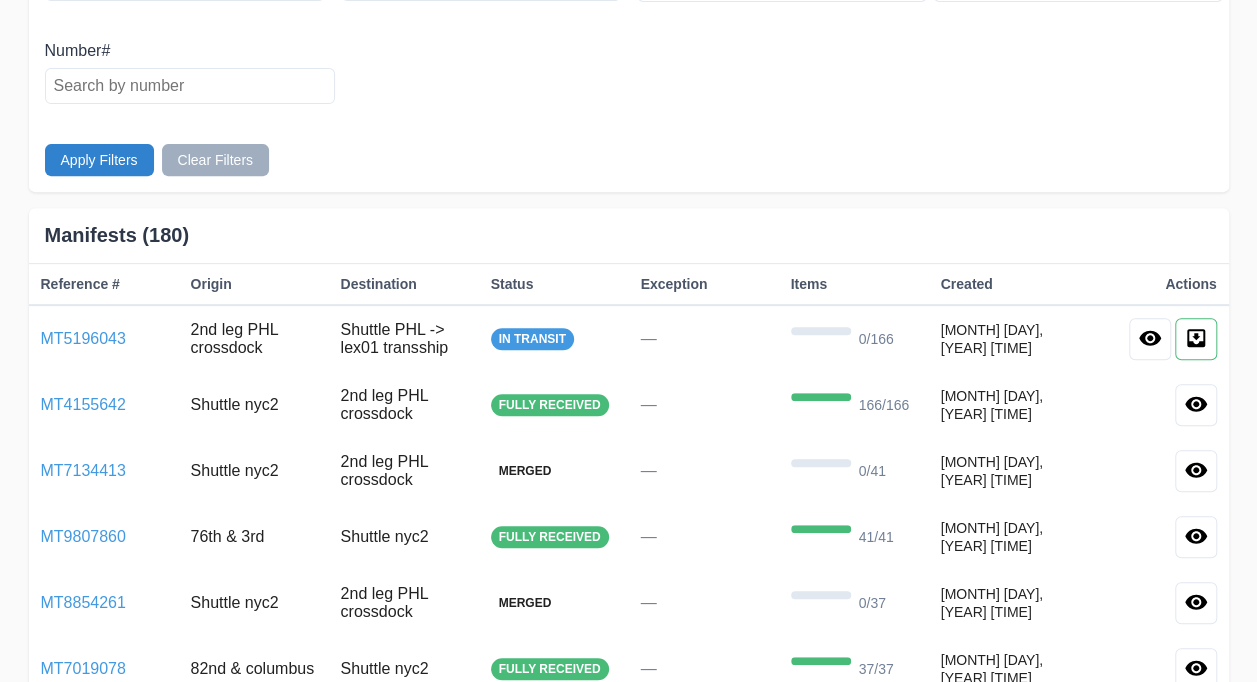 scroll, scrollTop: 300, scrollLeft: 0, axis: vertical 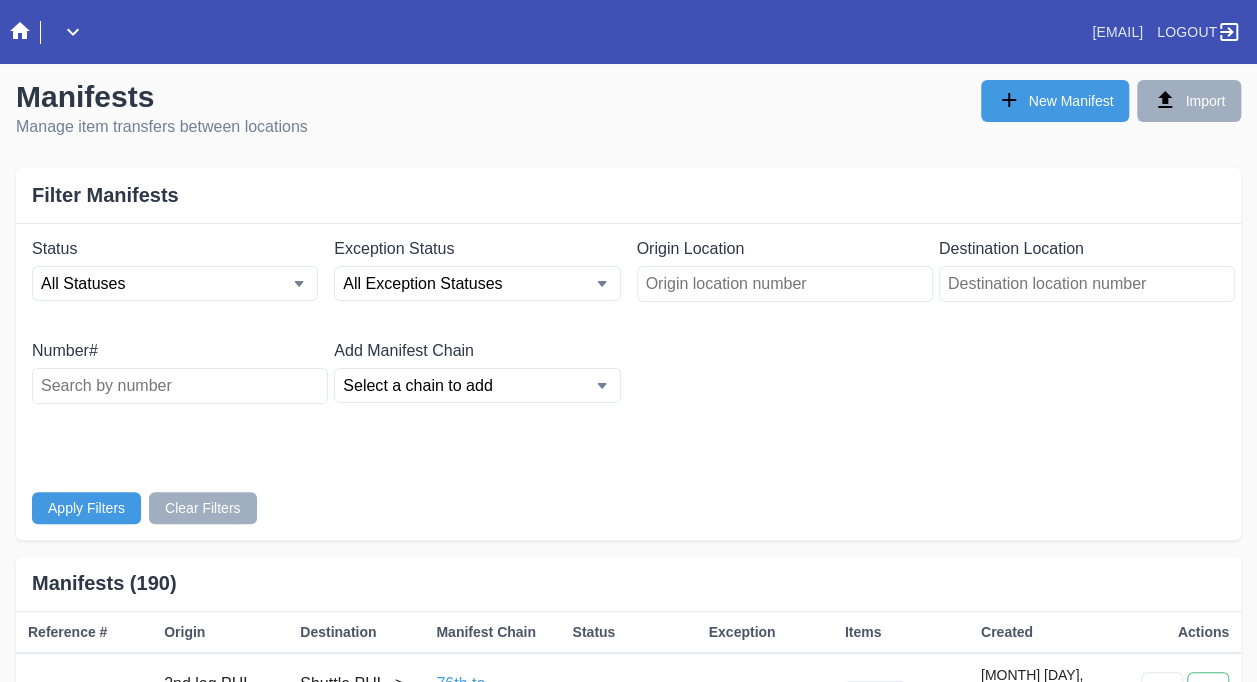 click 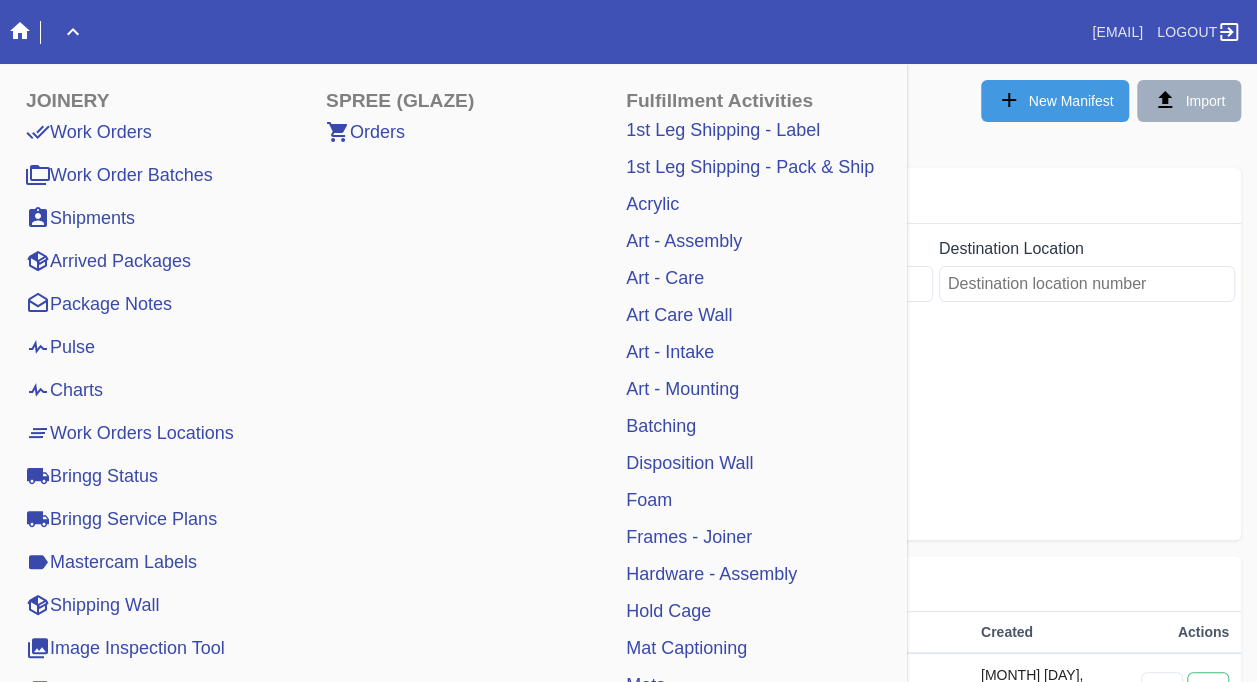 click on "Work Orders" at bounding box center [89, 132] 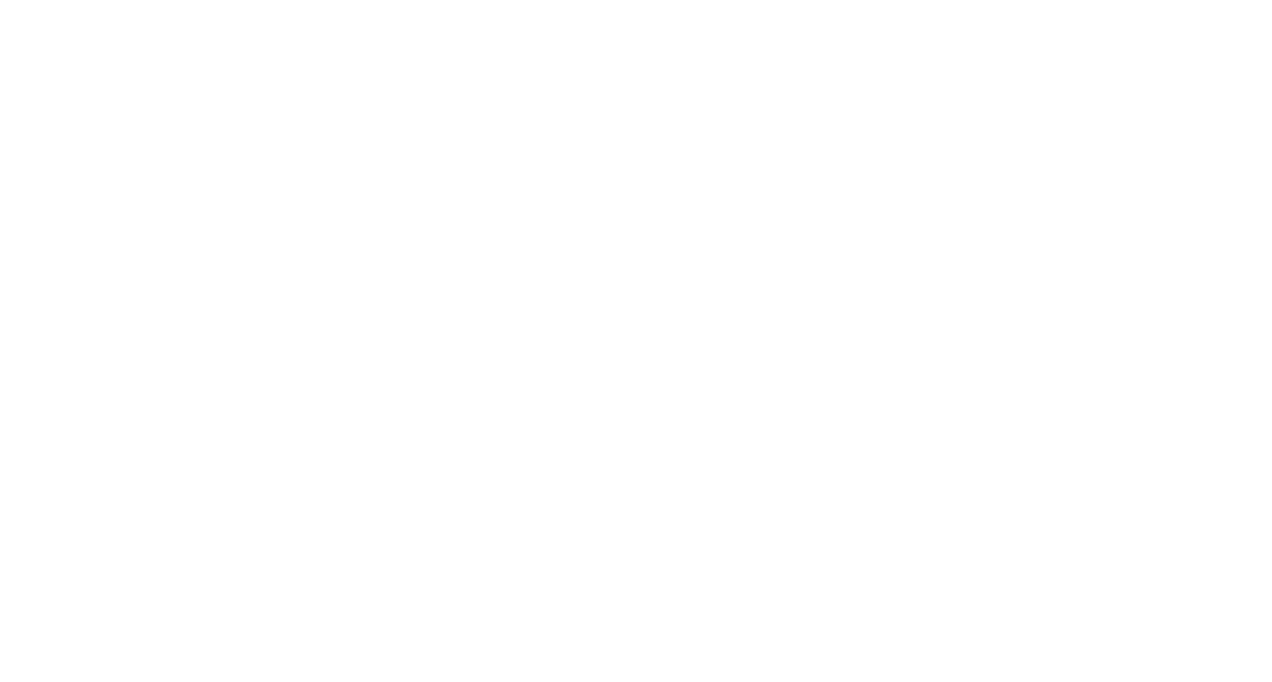 scroll, scrollTop: 0, scrollLeft: 0, axis: both 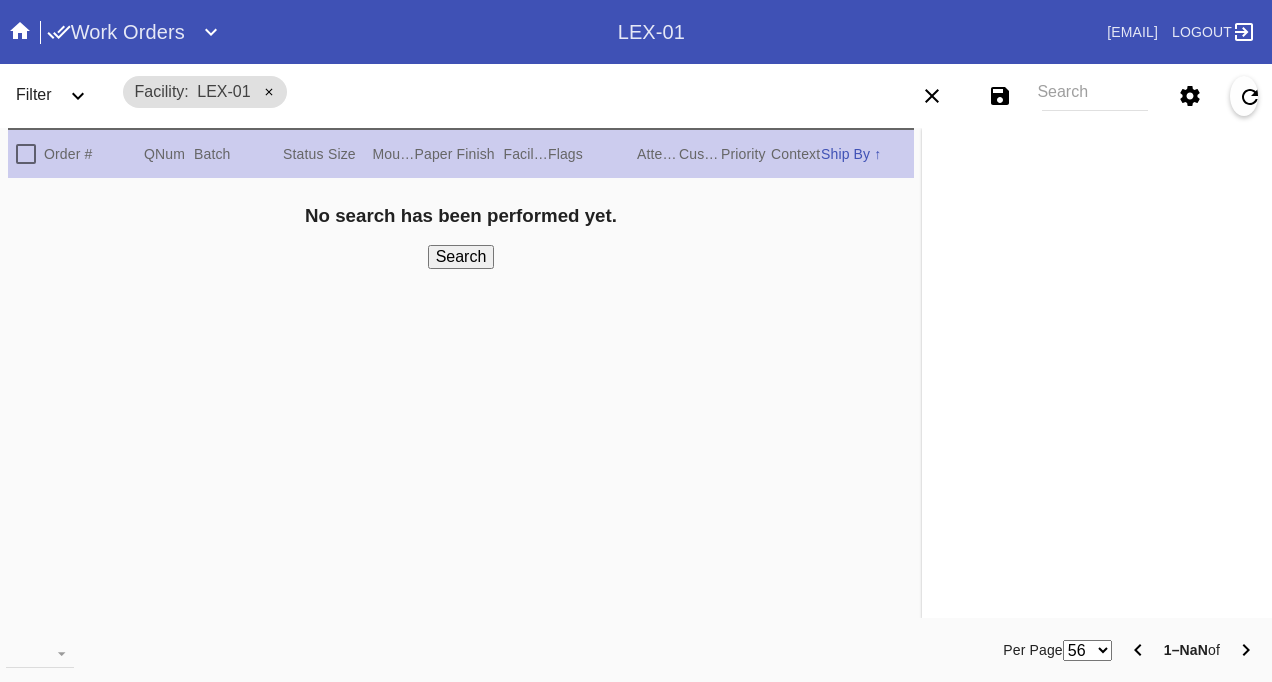 click on "Filter" at bounding box center [34, 94] 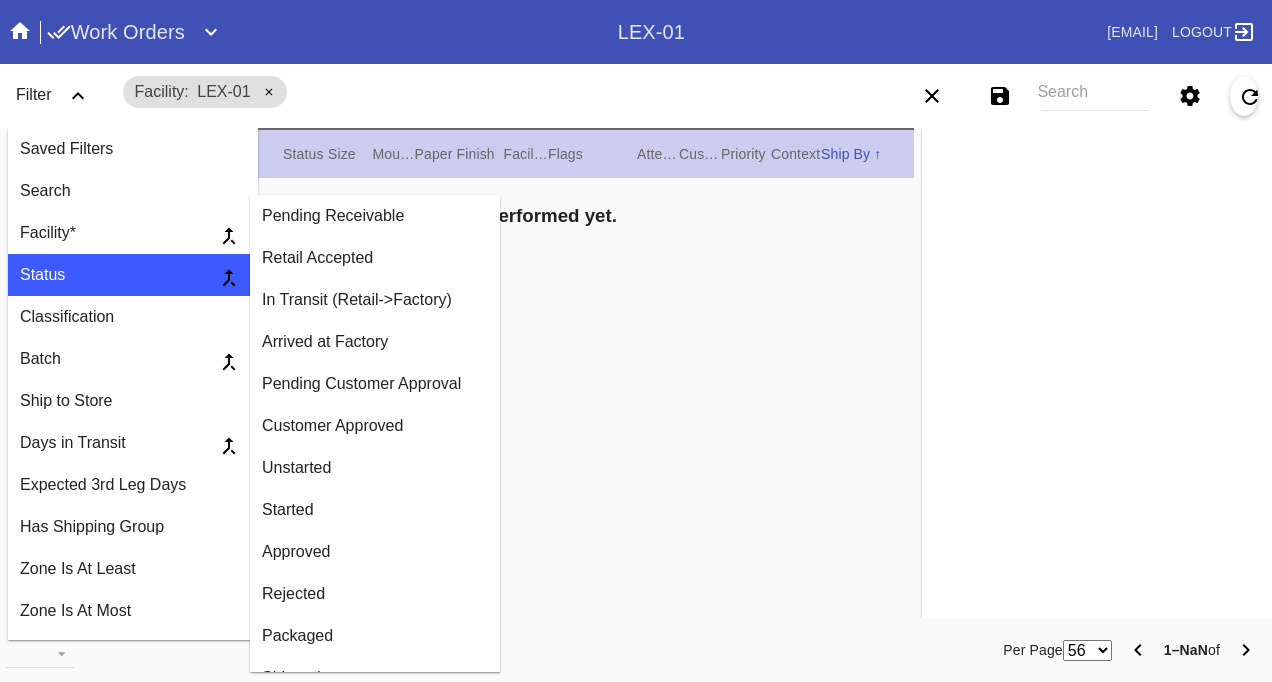click on "Retail Accepted" at bounding box center [375, 258] 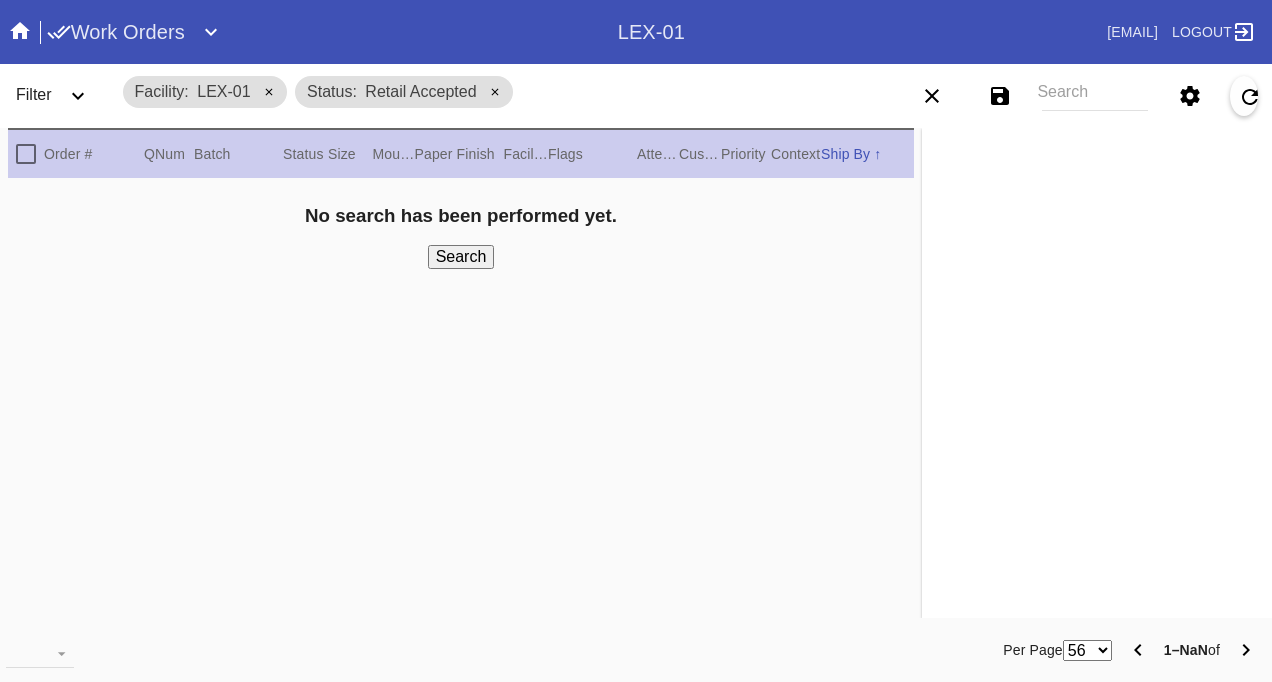 click on "Filter" at bounding box center (34, 94) 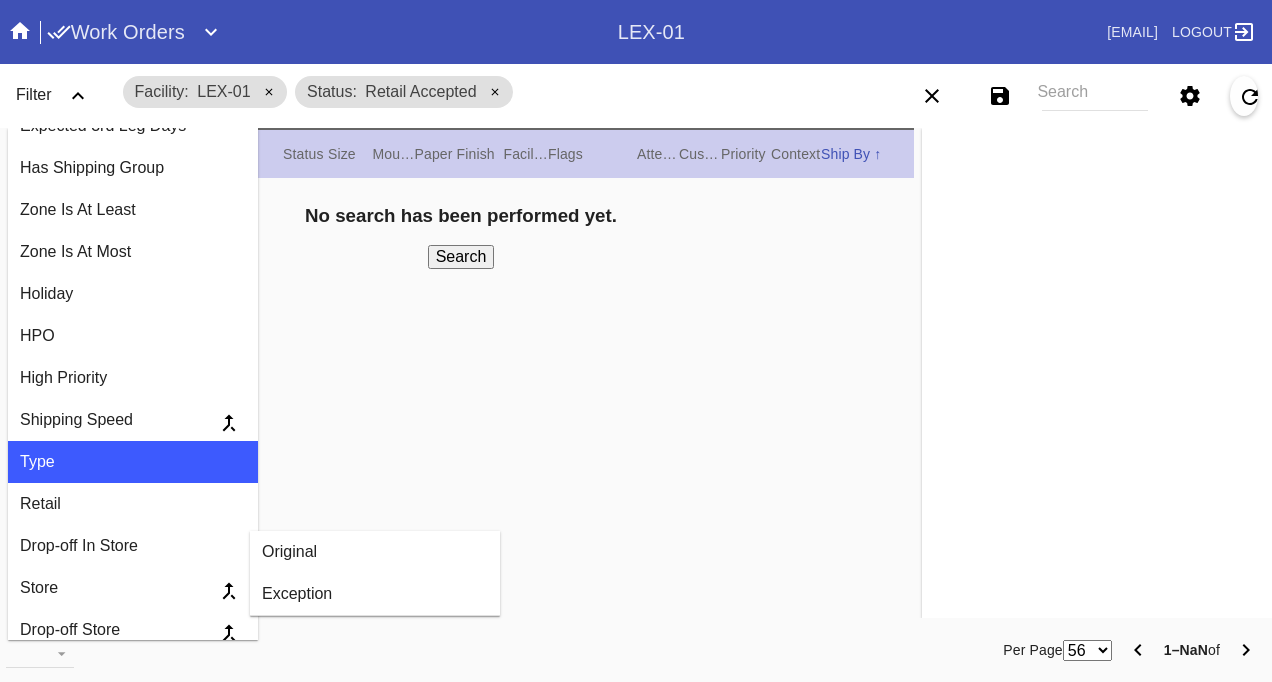 scroll, scrollTop: 400, scrollLeft: 0, axis: vertical 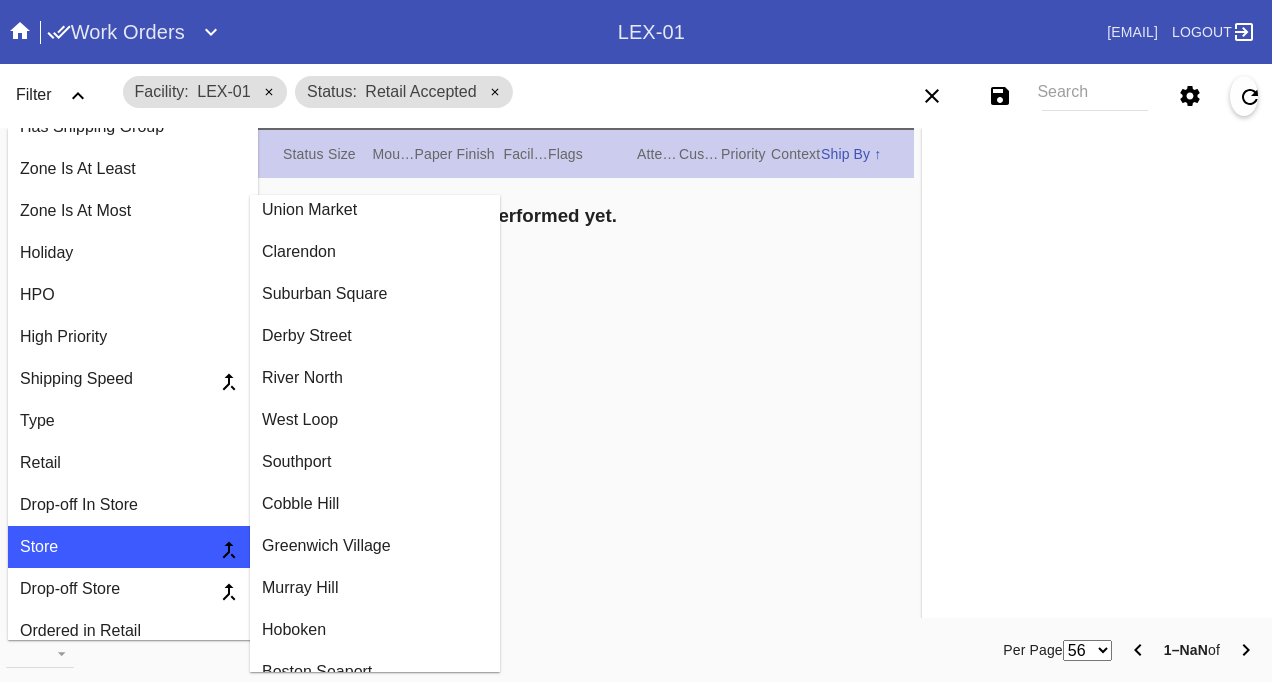 click on "Cobble Hill" at bounding box center [375, 504] 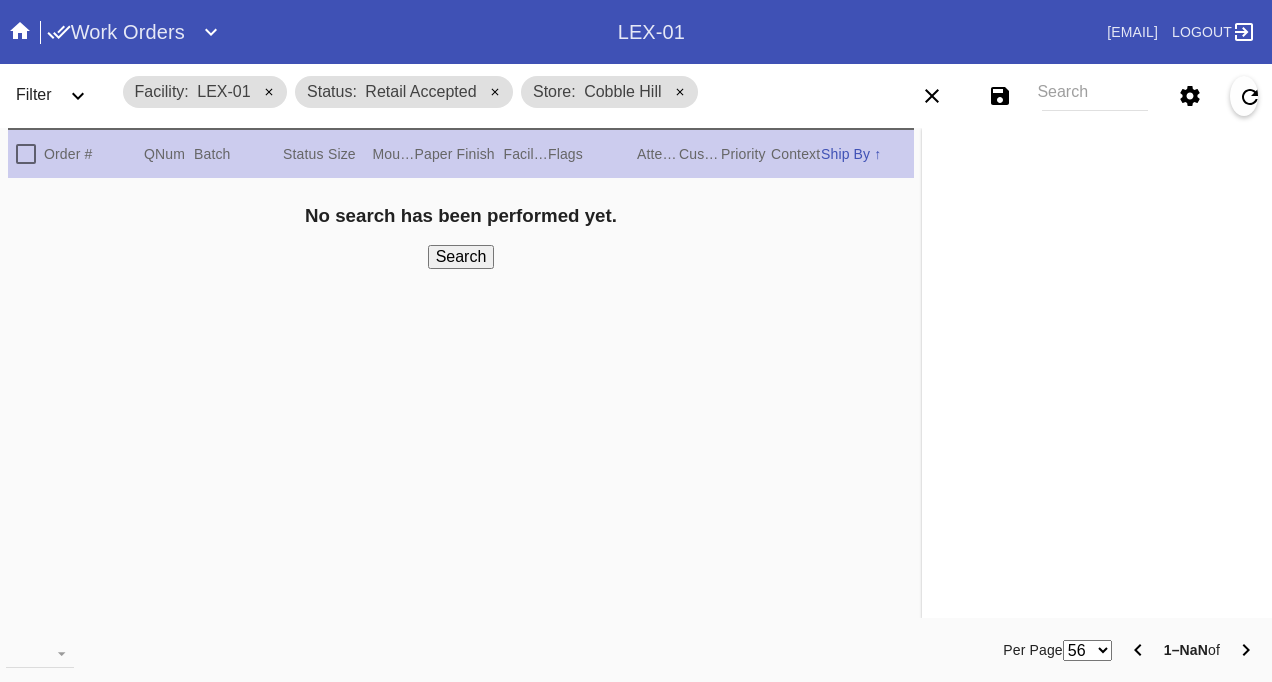 drag, startPoint x: 668, startPoint y: 86, endPoint x: 676, endPoint y: 94, distance: 11.313708 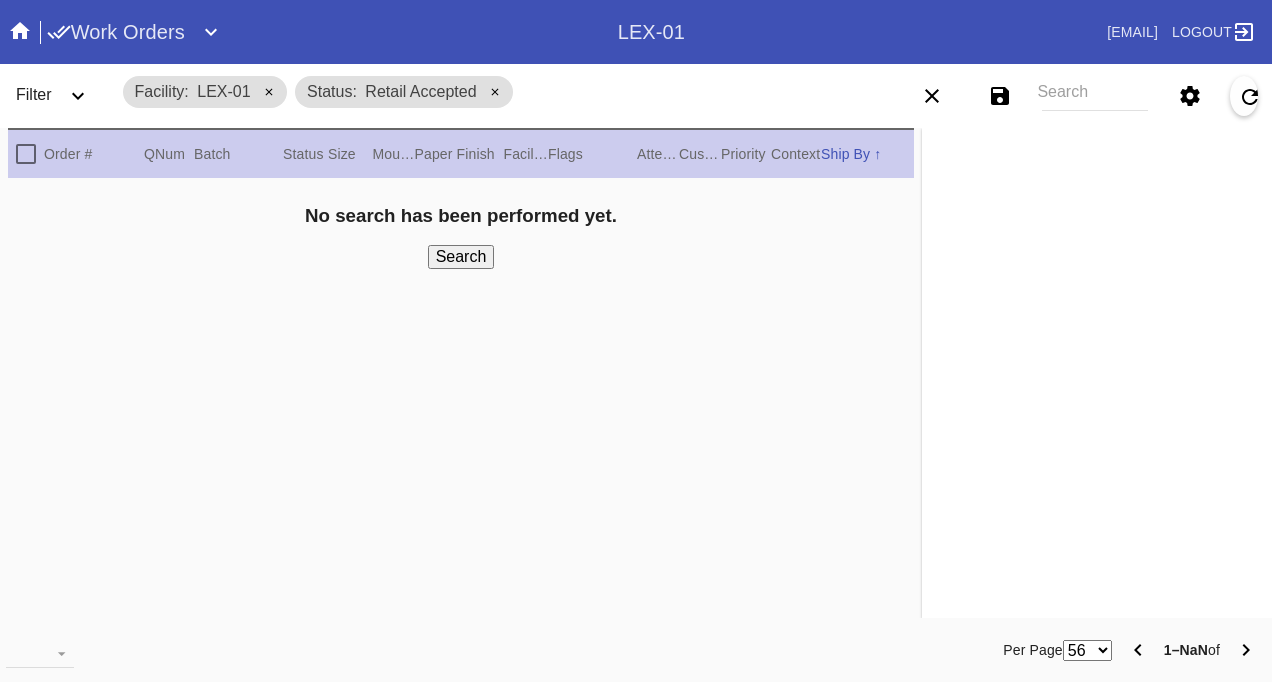 click on "Filter" at bounding box center [34, 94] 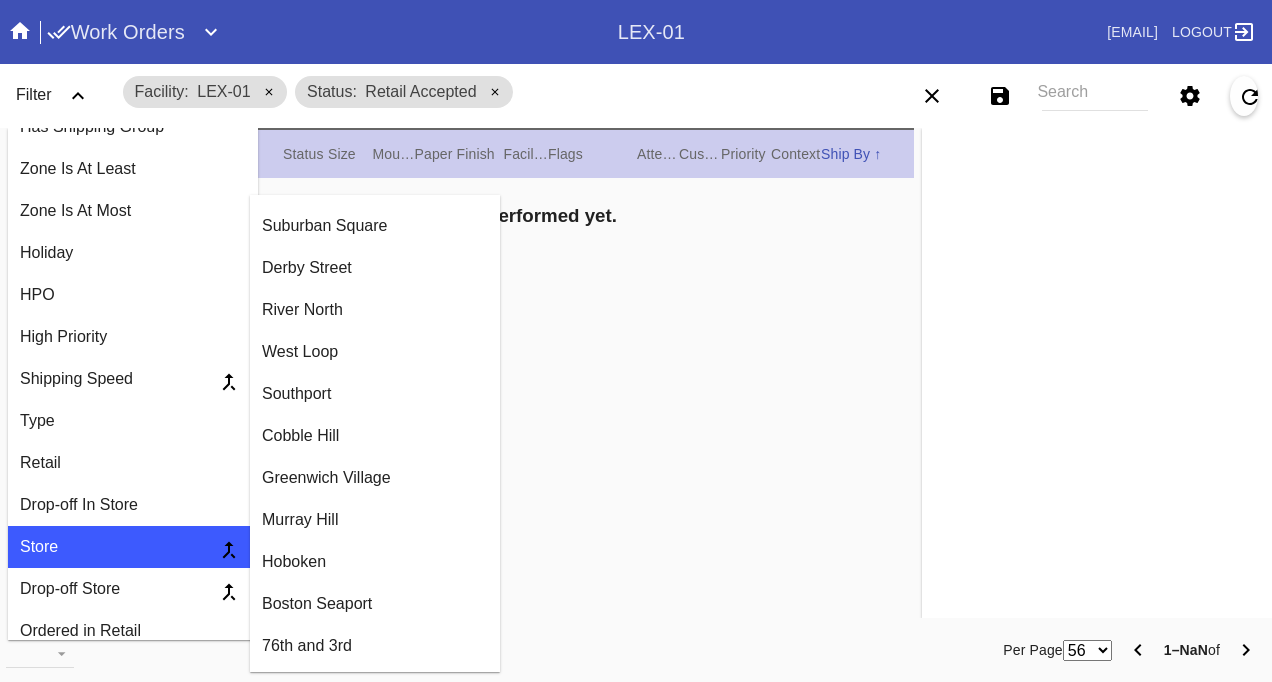 scroll, scrollTop: 400, scrollLeft: 0, axis: vertical 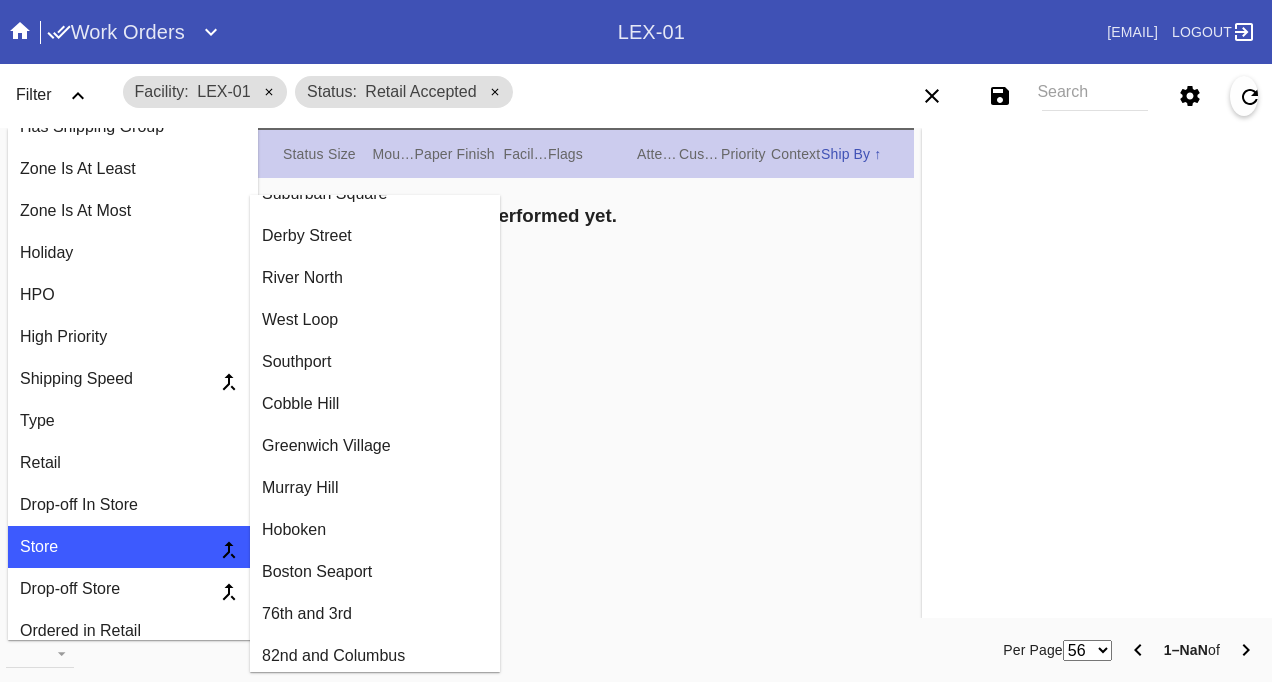click on "Greenwich Village" at bounding box center (375, 446) 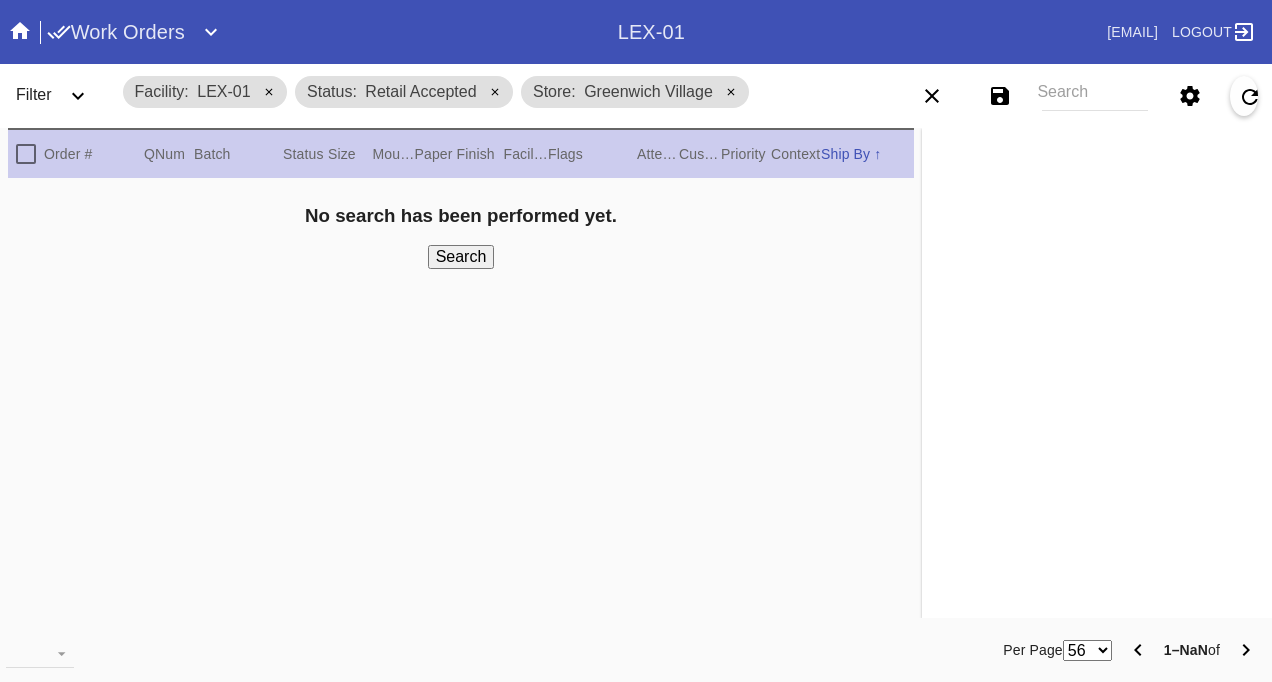 click on "Filter" at bounding box center (60, 96) 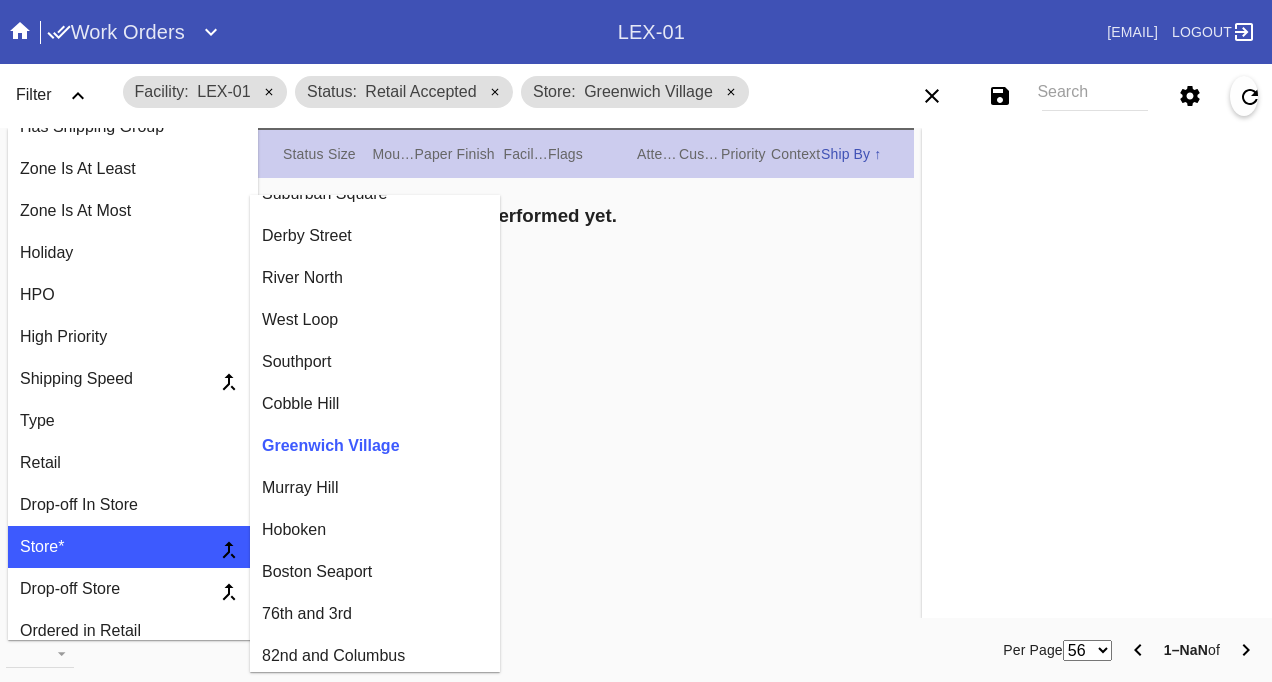 scroll, scrollTop: 500, scrollLeft: 0, axis: vertical 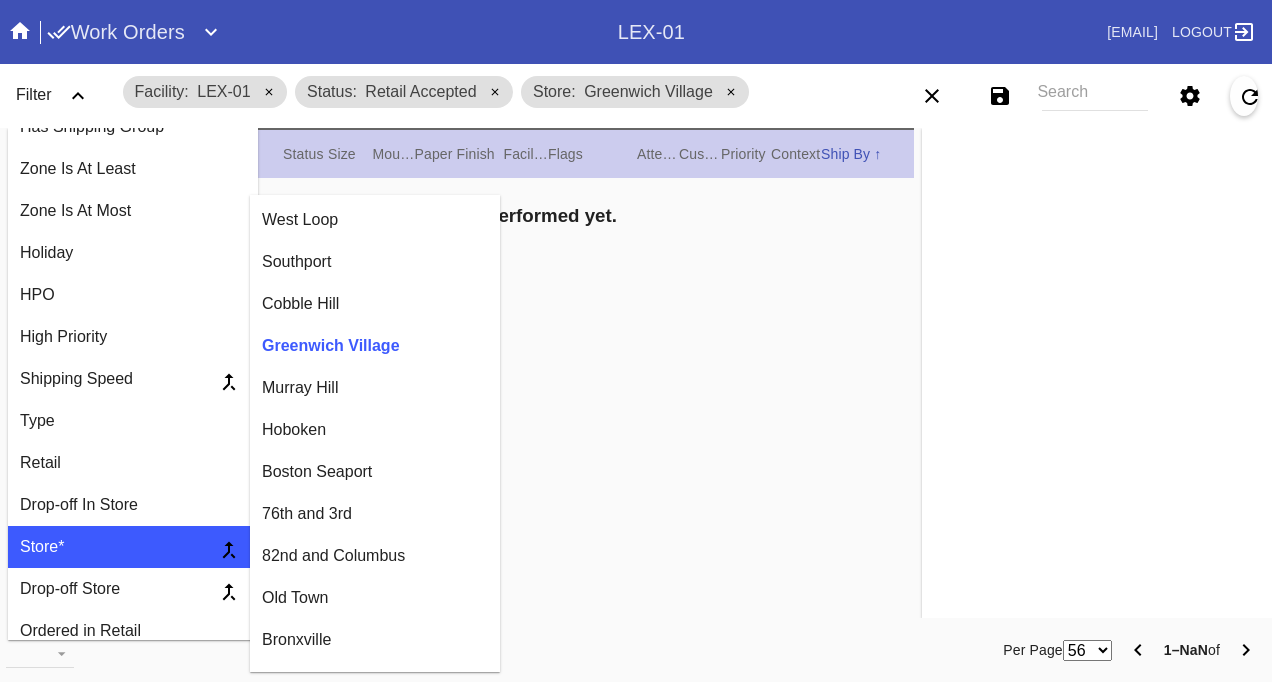 click on "Murray Hill" at bounding box center [375, 388] 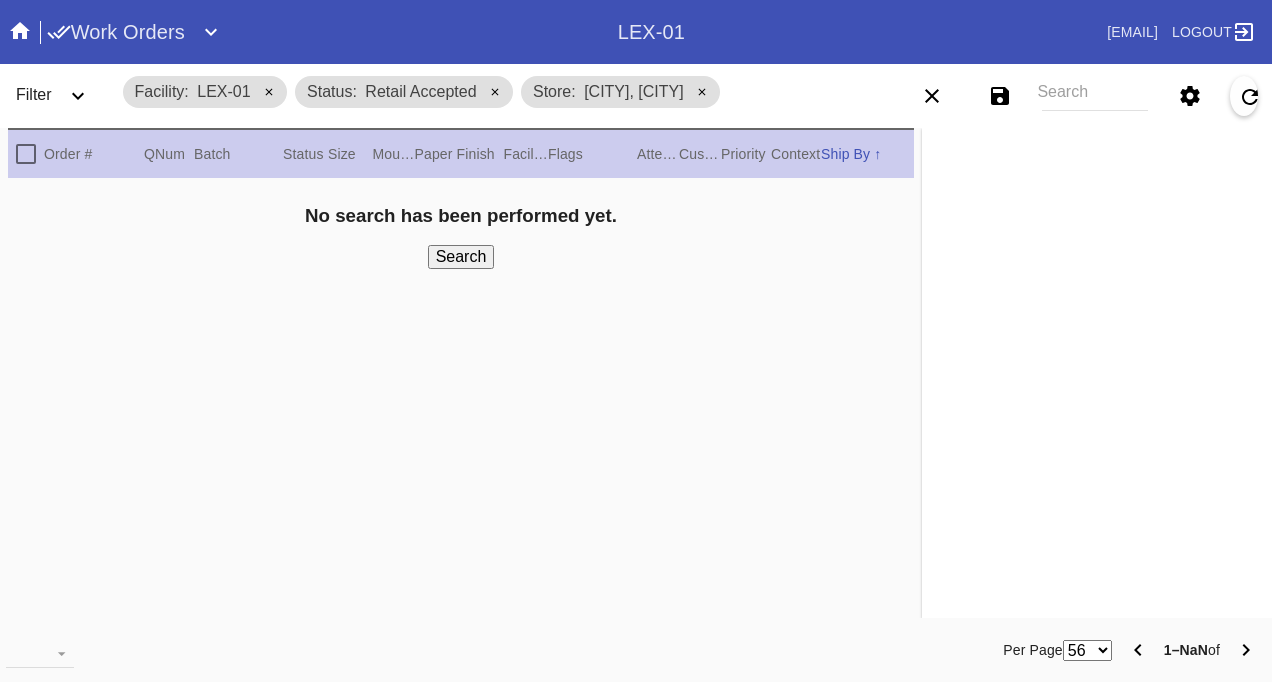 click on "Filter" at bounding box center [34, 94] 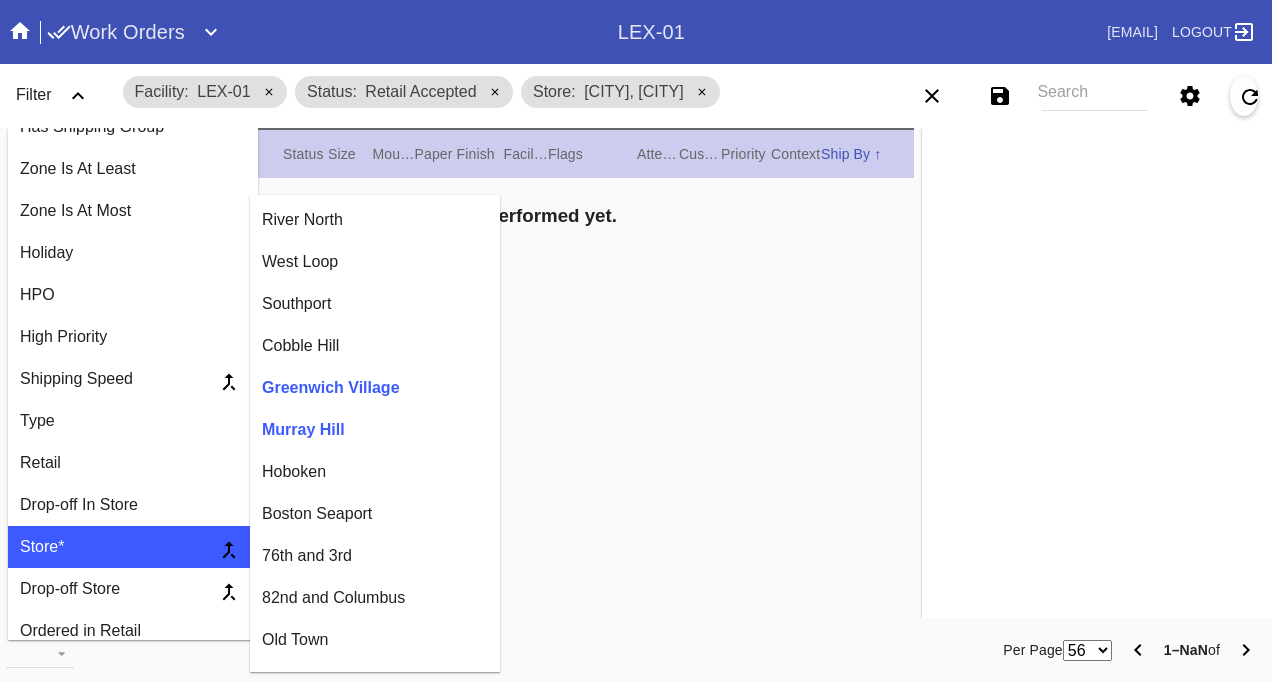 scroll, scrollTop: 500, scrollLeft: 0, axis: vertical 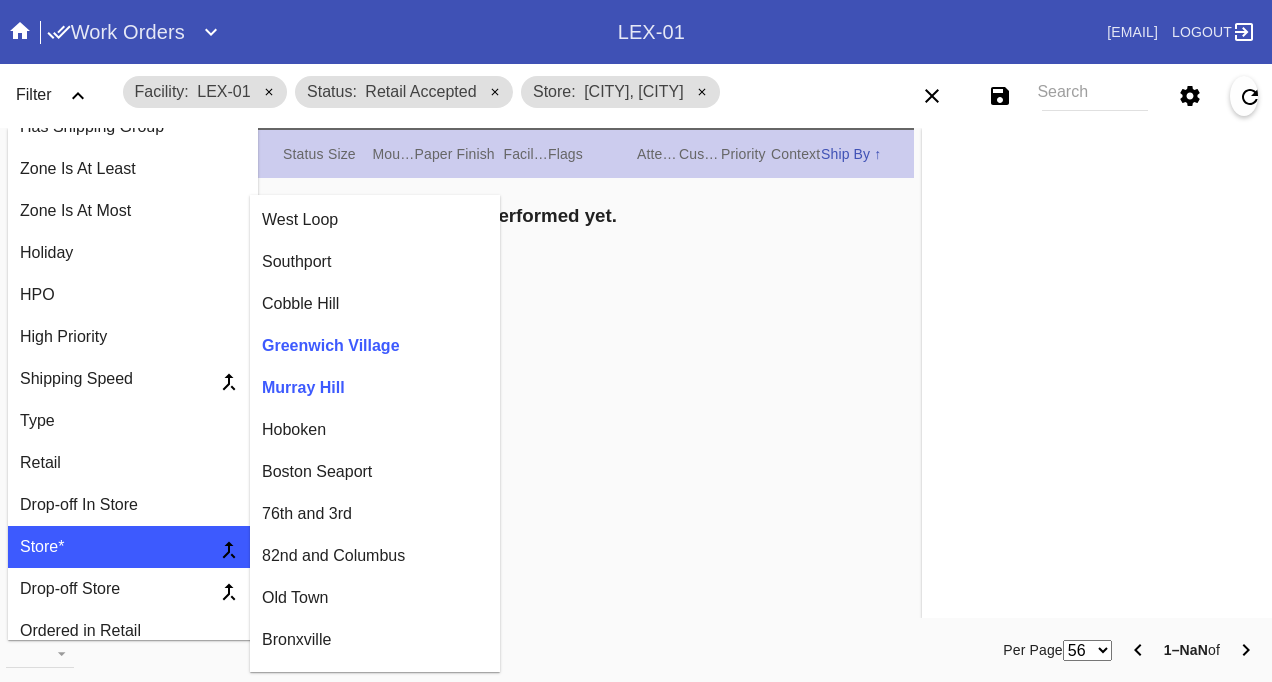 click on "Hoboken" at bounding box center (375, 430) 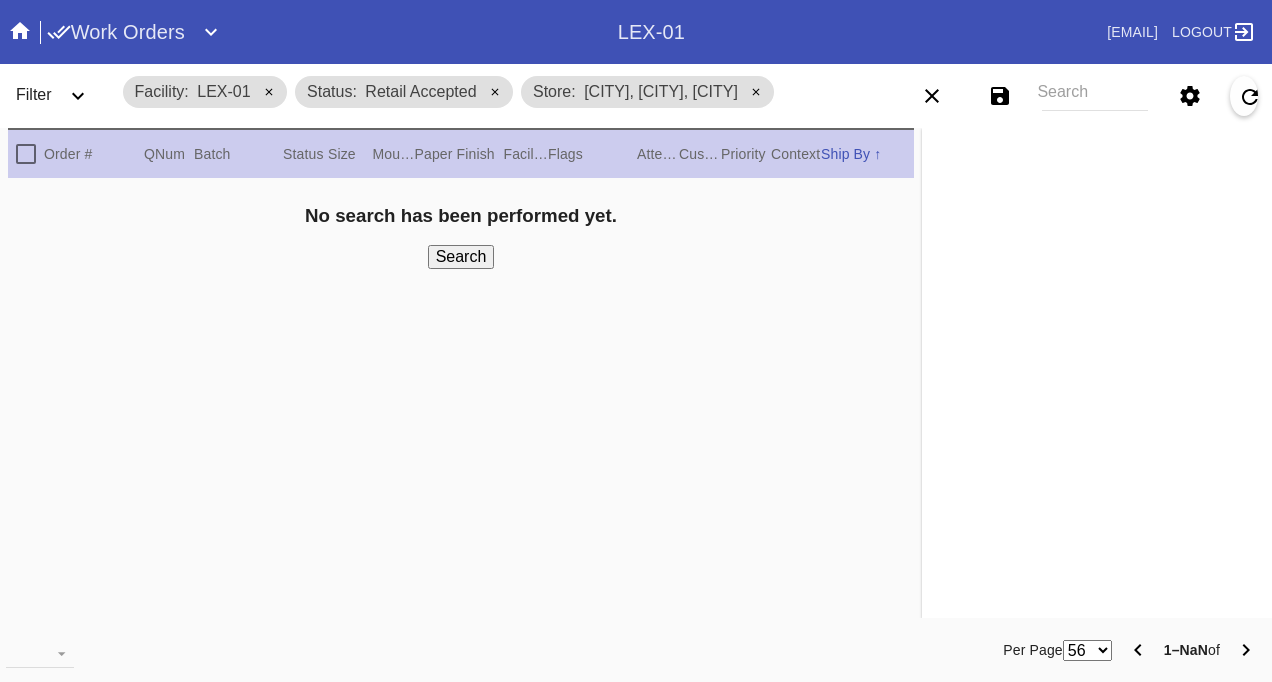 click on "Filter" at bounding box center (34, 94) 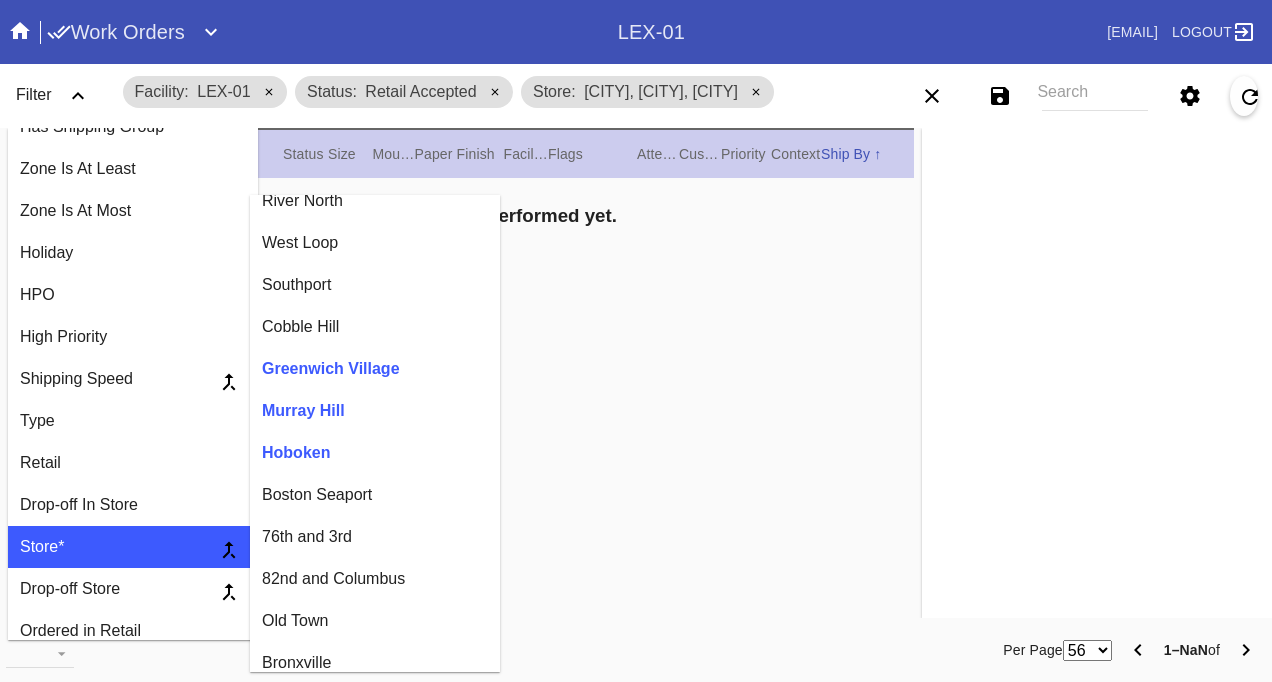 scroll, scrollTop: 600, scrollLeft: 0, axis: vertical 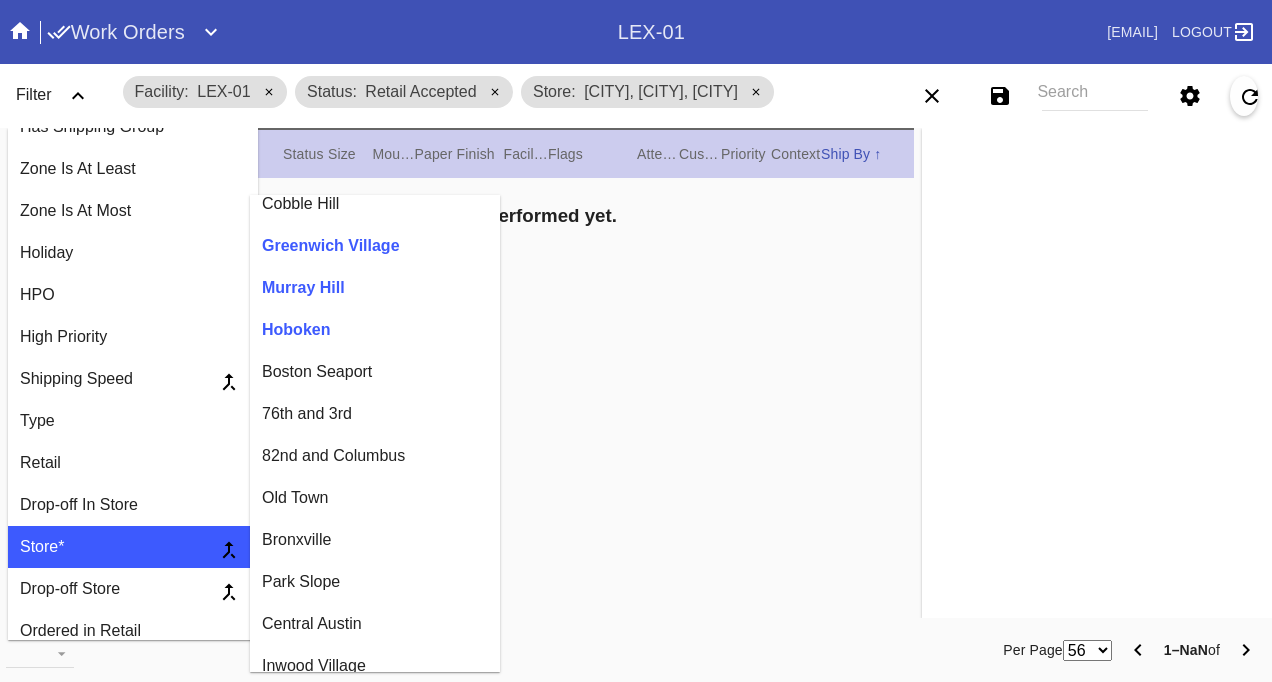 click on "76th and 3rd" at bounding box center (375, 414) 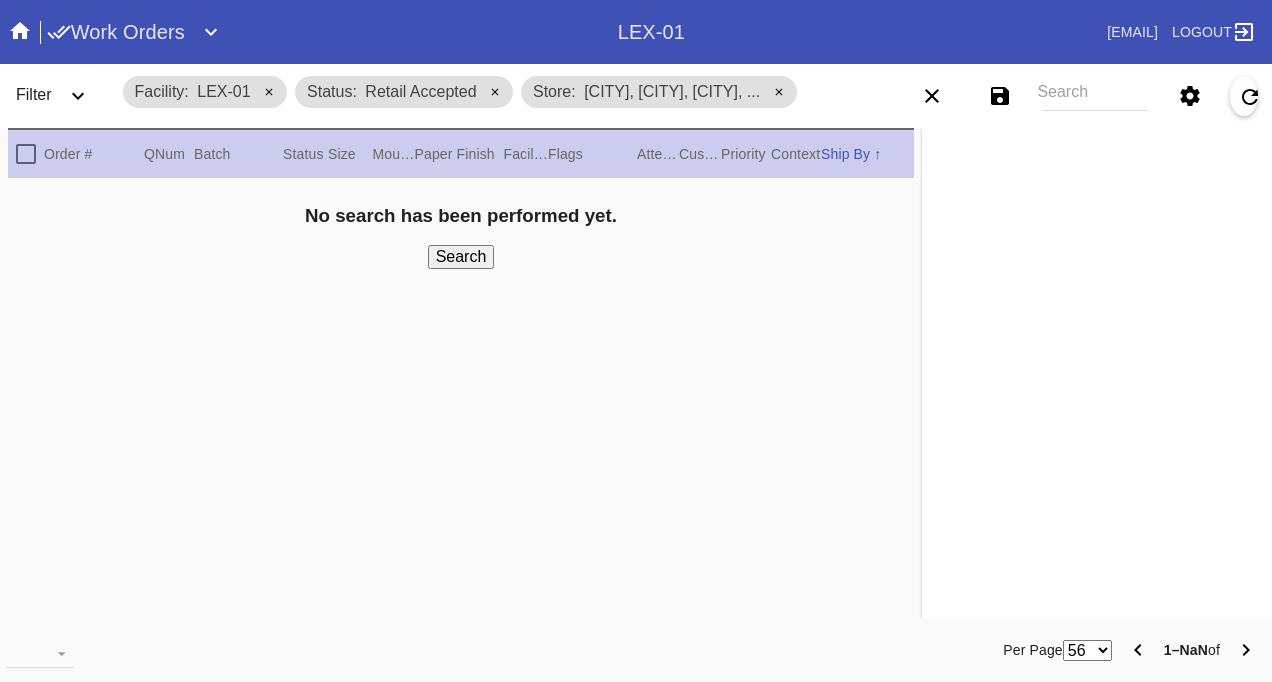 drag, startPoint x: 24, startPoint y: 84, endPoint x: 33, endPoint y: 140, distance: 56.718605 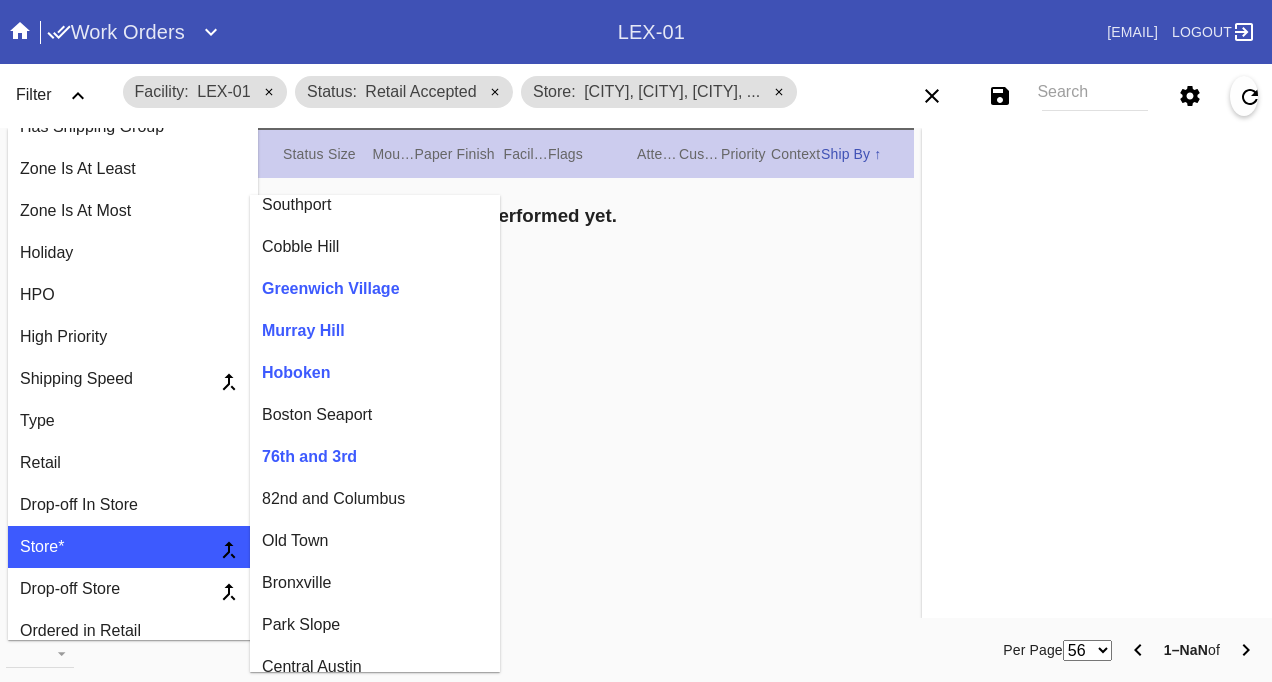 scroll, scrollTop: 700, scrollLeft: 0, axis: vertical 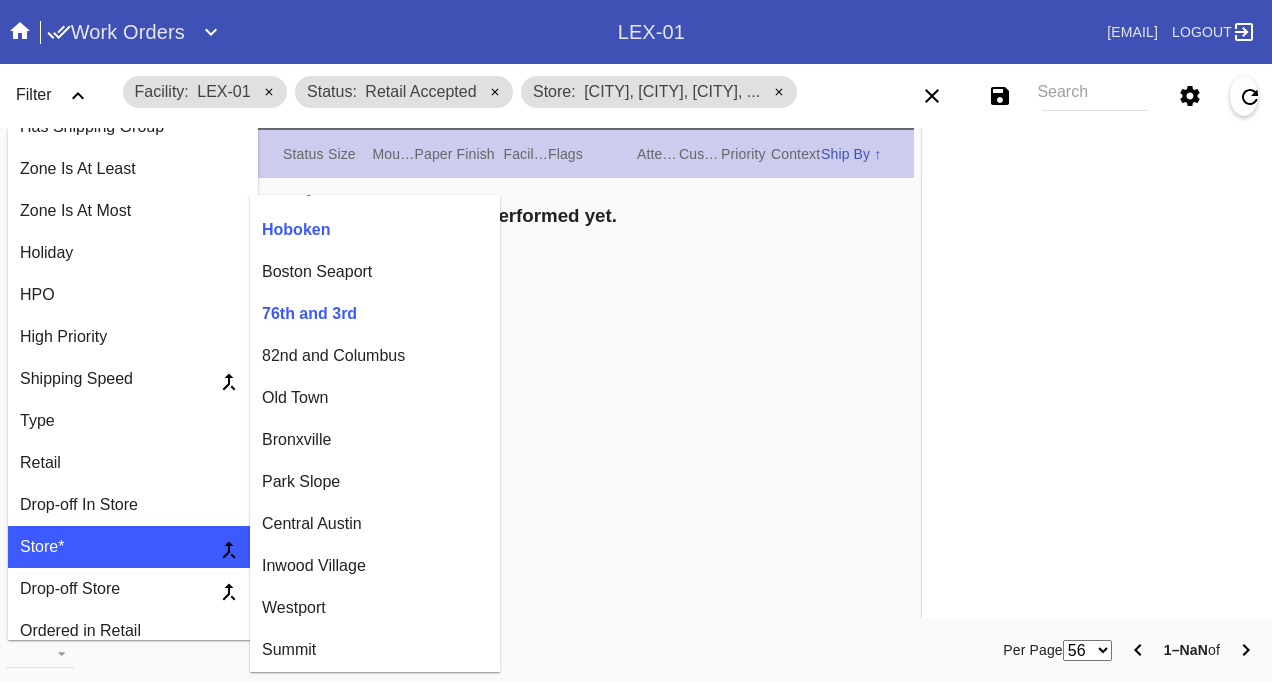 click on "82nd and Columbus" at bounding box center [375, 356] 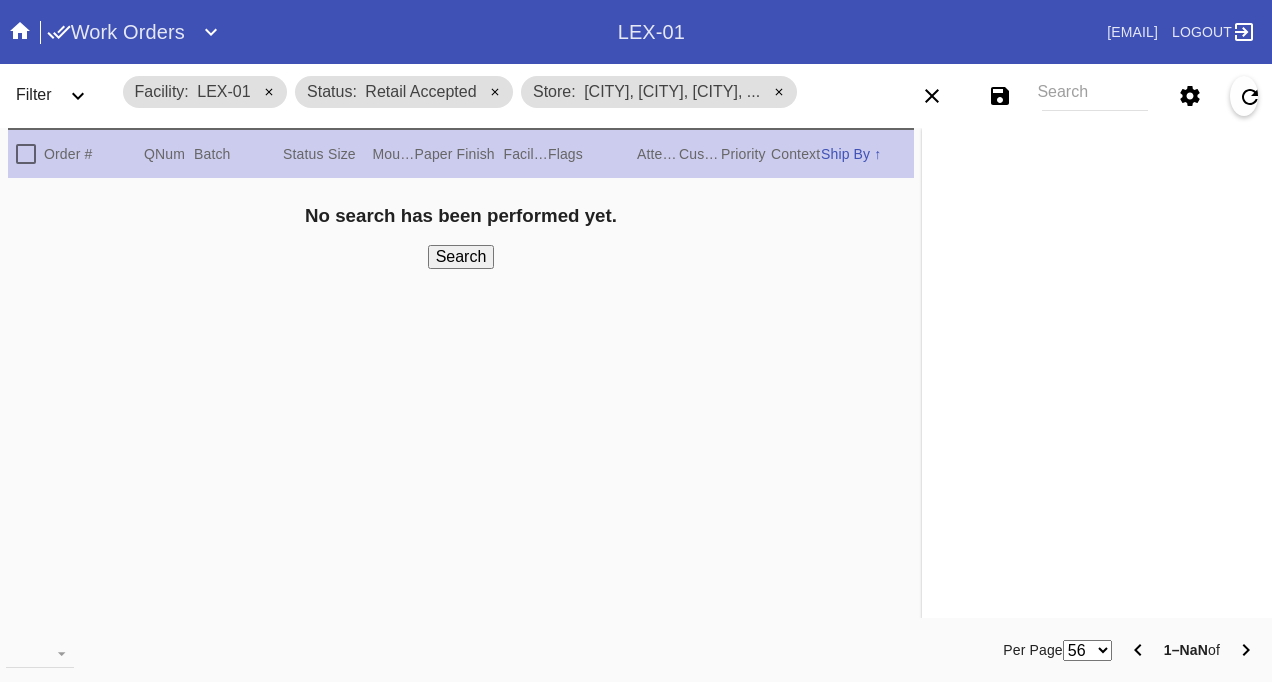 click on "Filter" at bounding box center (34, 94) 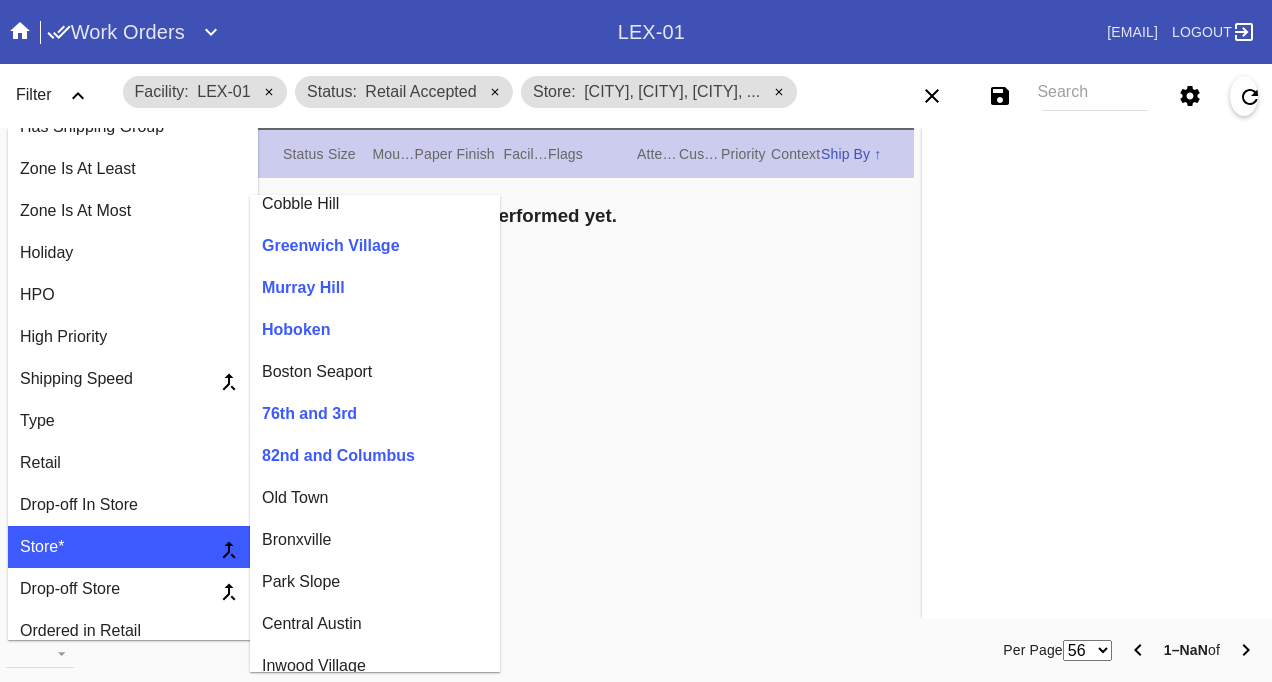 scroll, scrollTop: 700, scrollLeft: 0, axis: vertical 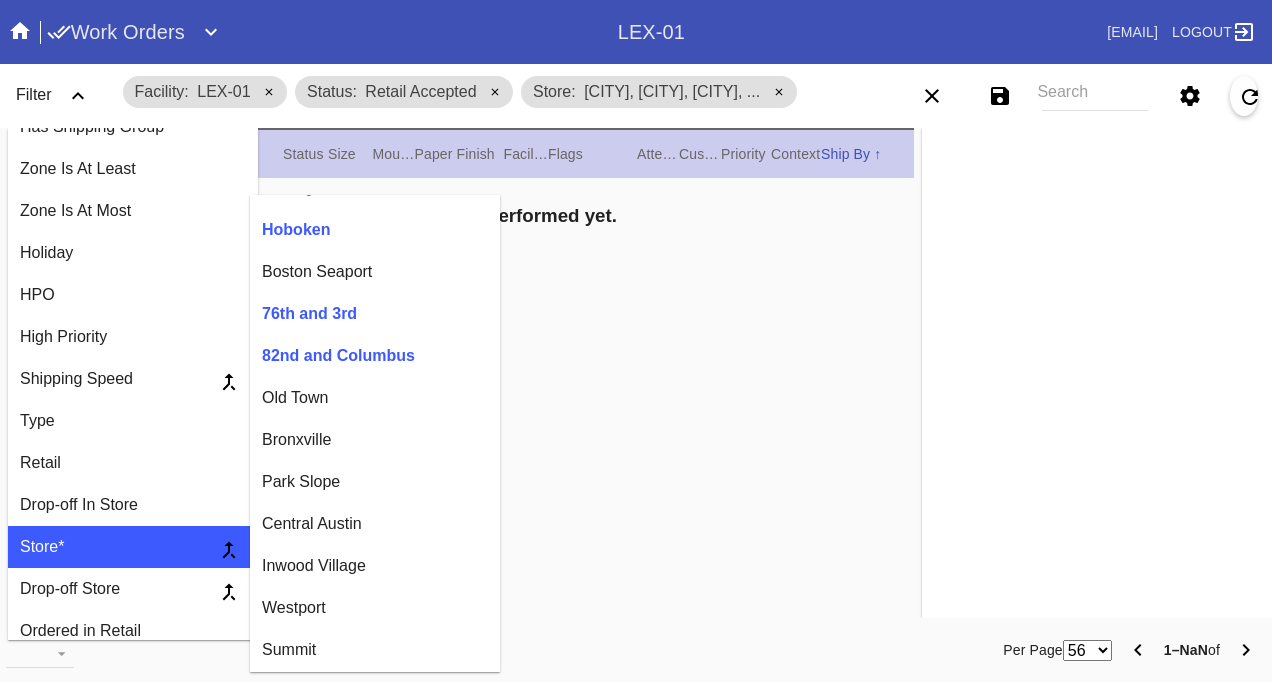 click on "Bronxville" at bounding box center (375, 440) 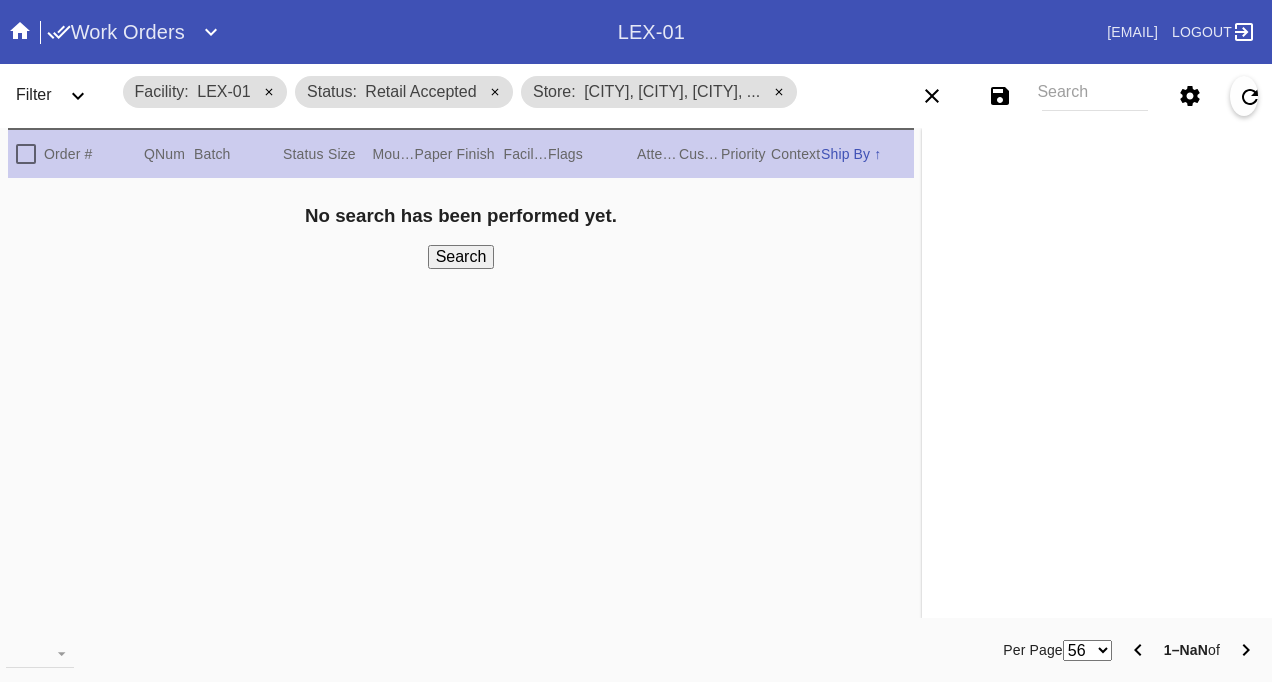 click on "Filter" at bounding box center (34, 94) 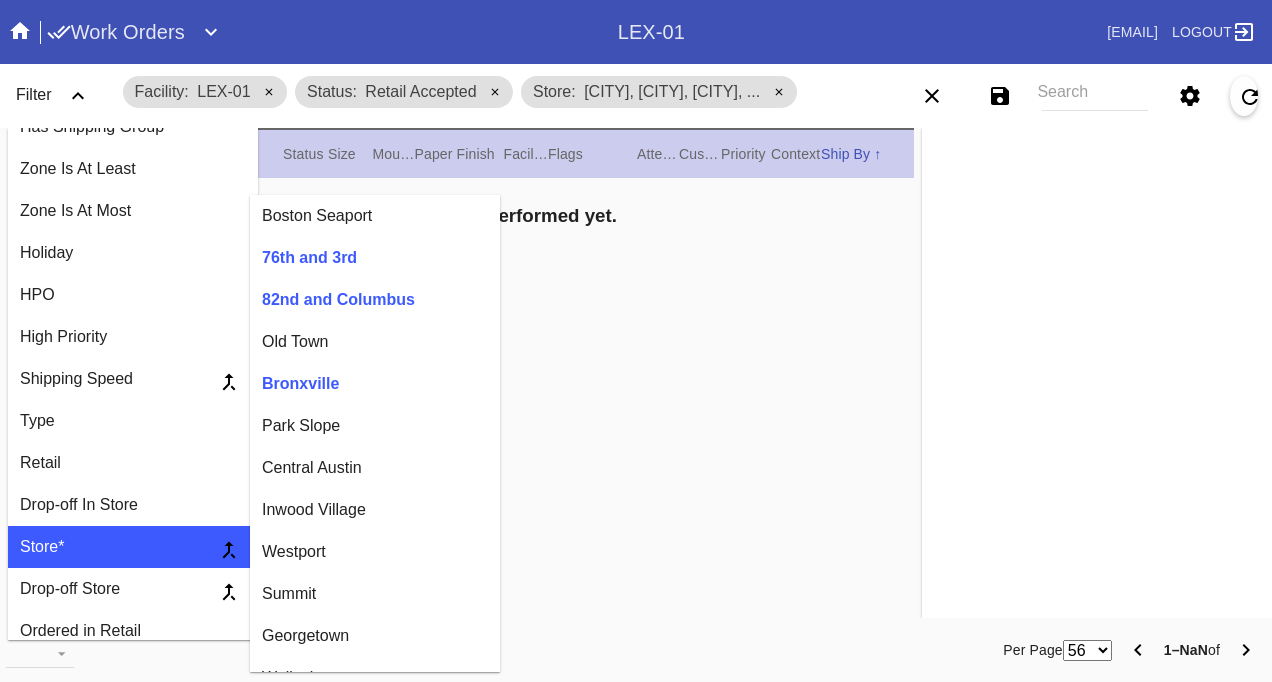 scroll, scrollTop: 800, scrollLeft: 0, axis: vertical 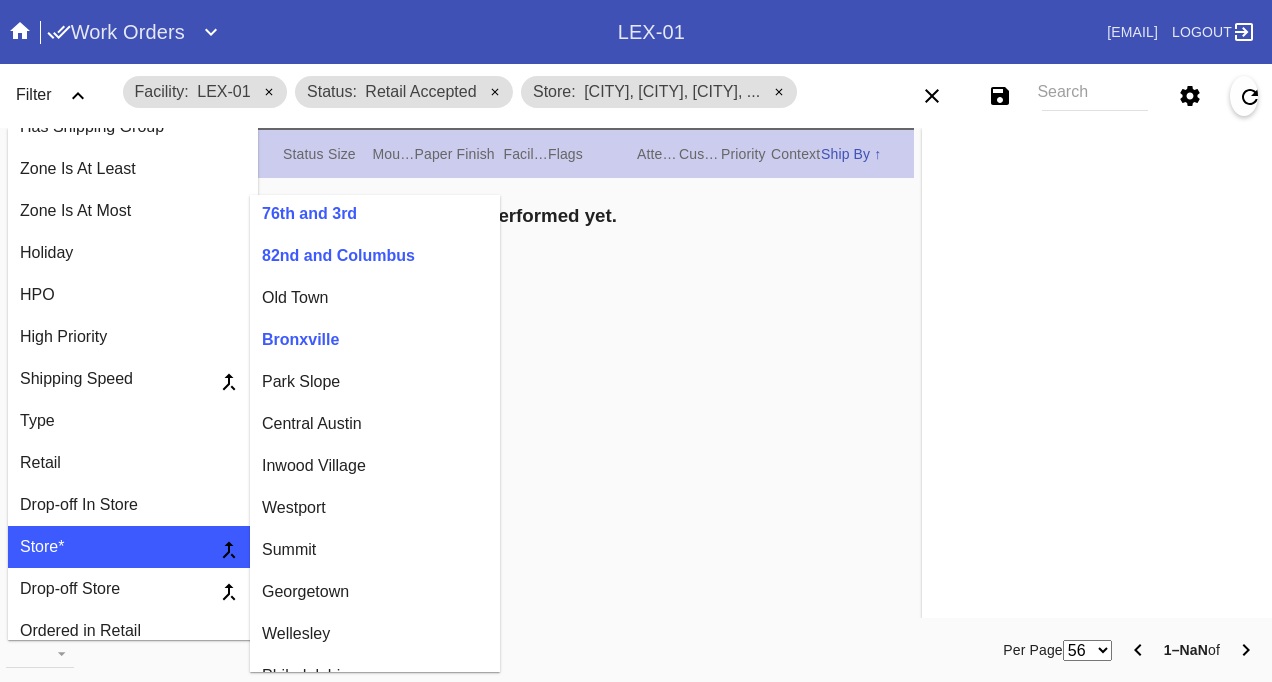 click on "Westport" at bounding box center (375, 508) 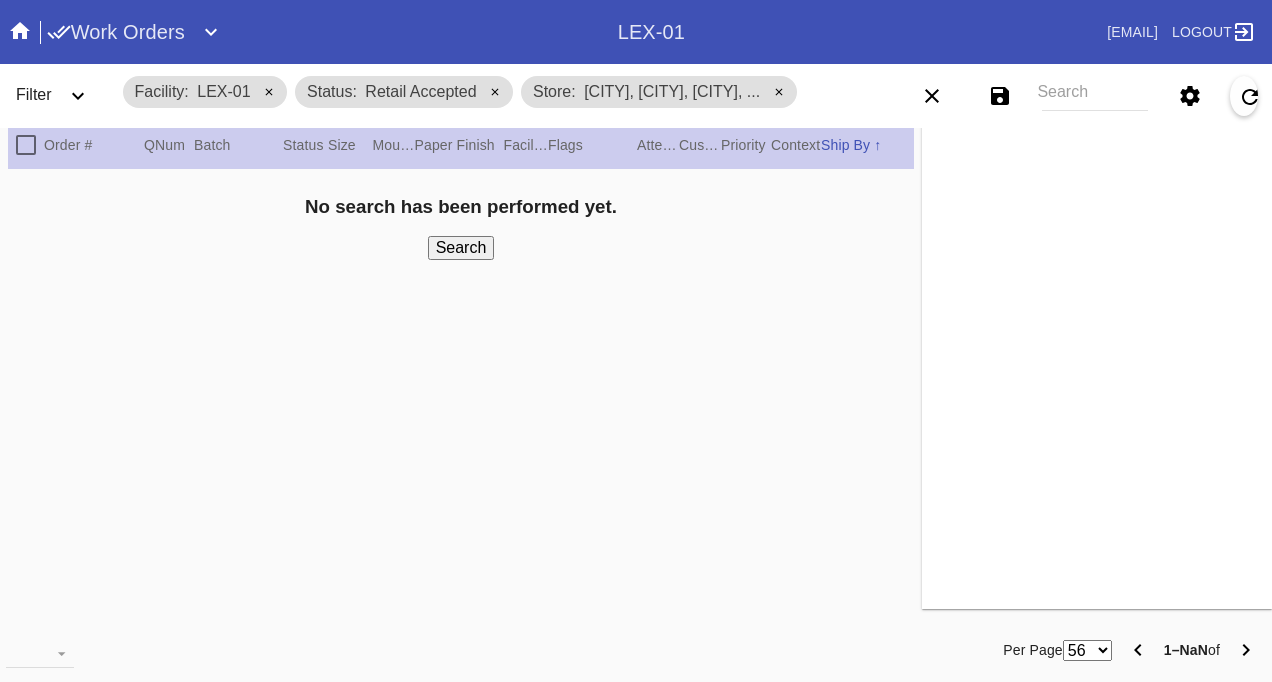 scroll, scrollTop: 17, scrollLeft: 0, axis: vertical 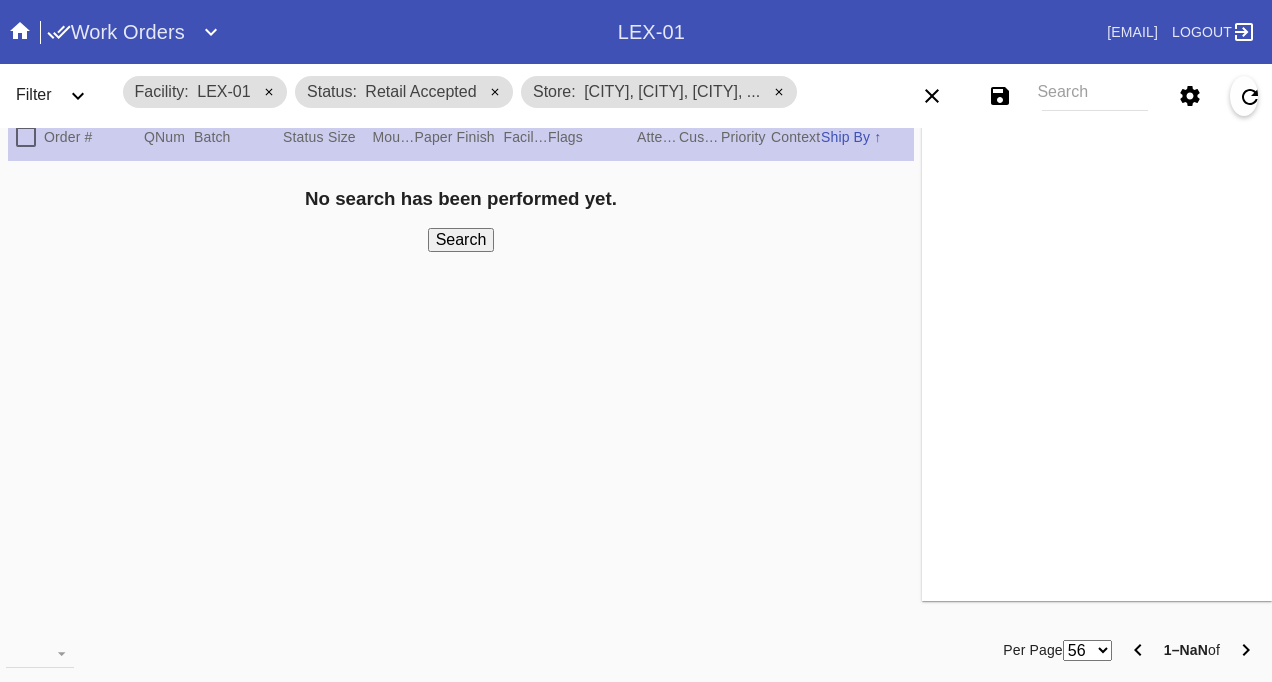 click on "Filter" at bounding box center [34, 94] 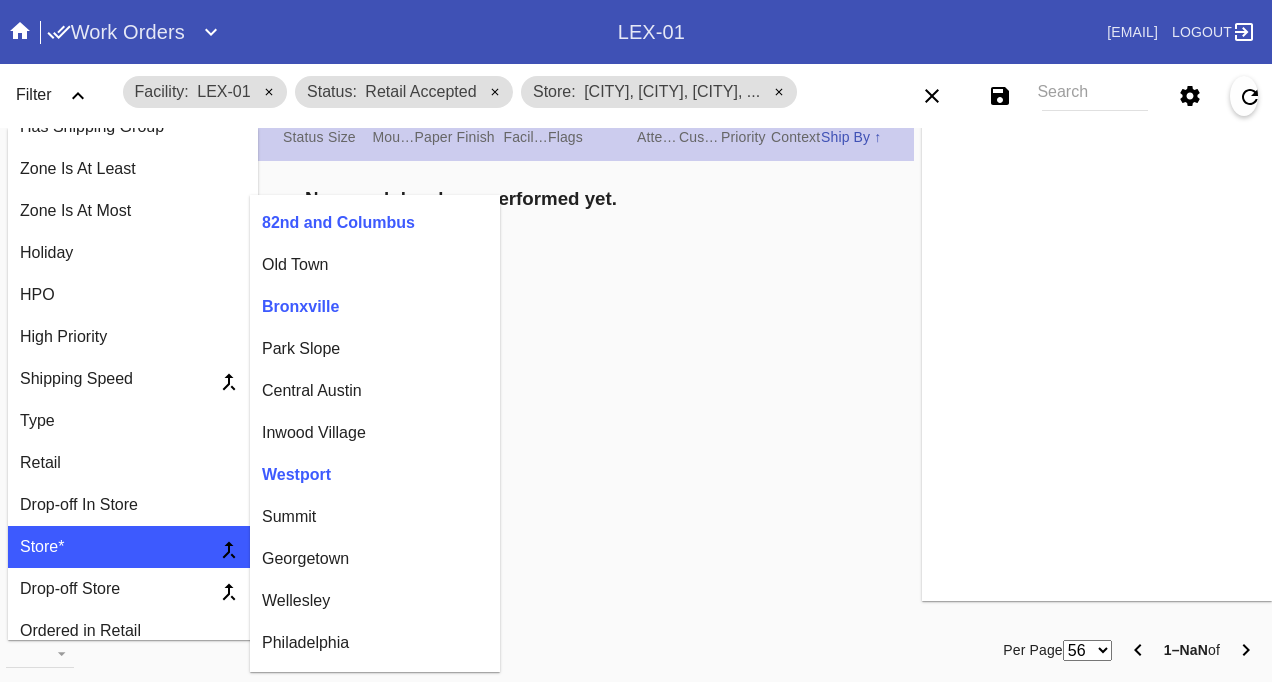 scroll, scrollTop: 1000, scrollLeft: 0, axis: vertical 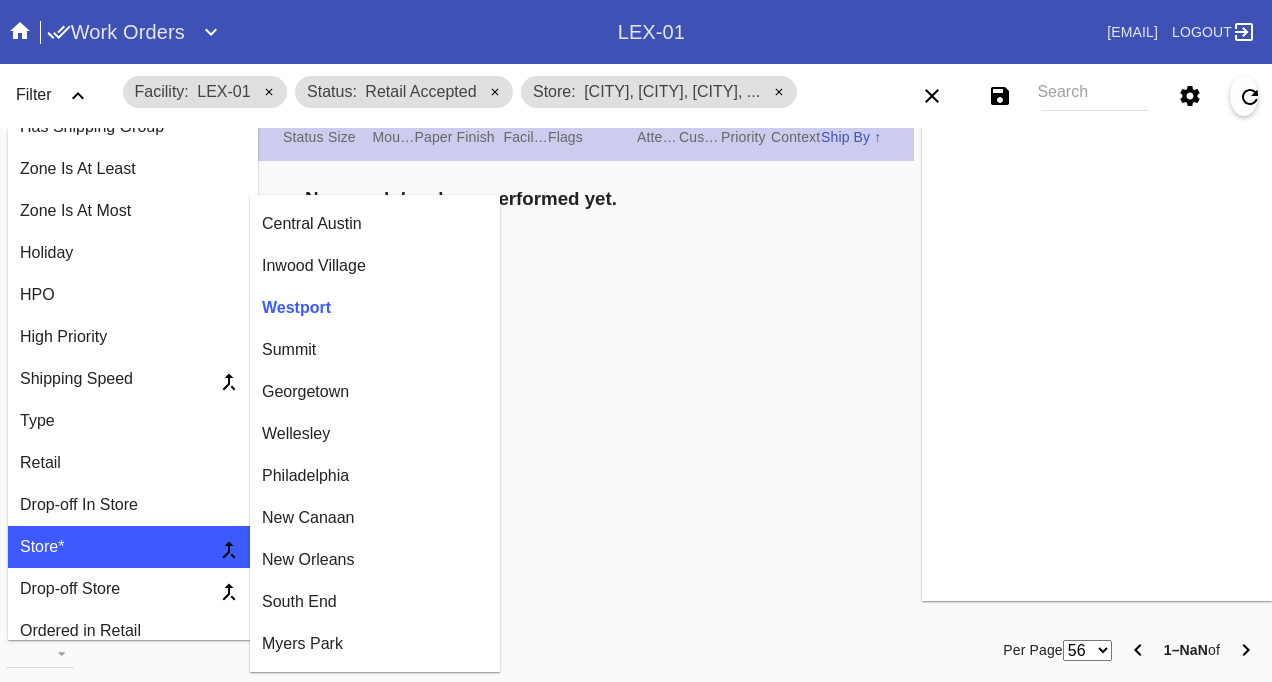 click on "Westport" at bounding box center (375, 308) 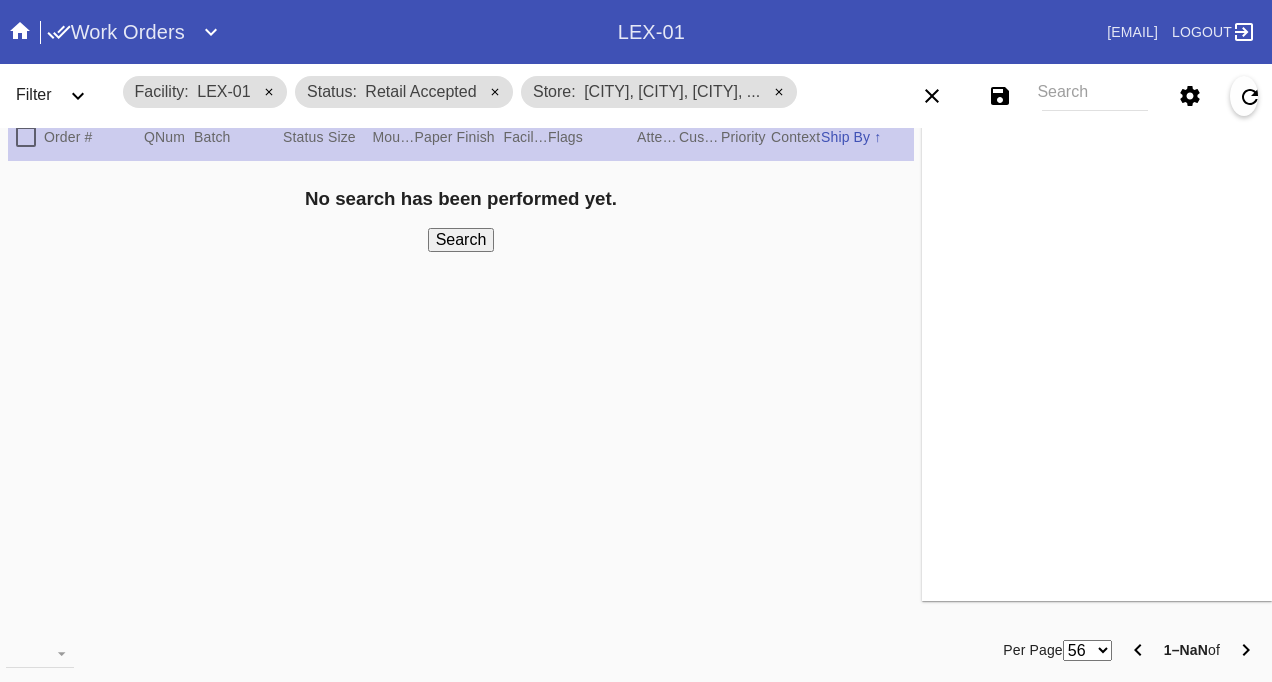 scroll, scrollTop: 36, scrollLeft: 0, axis: vertical 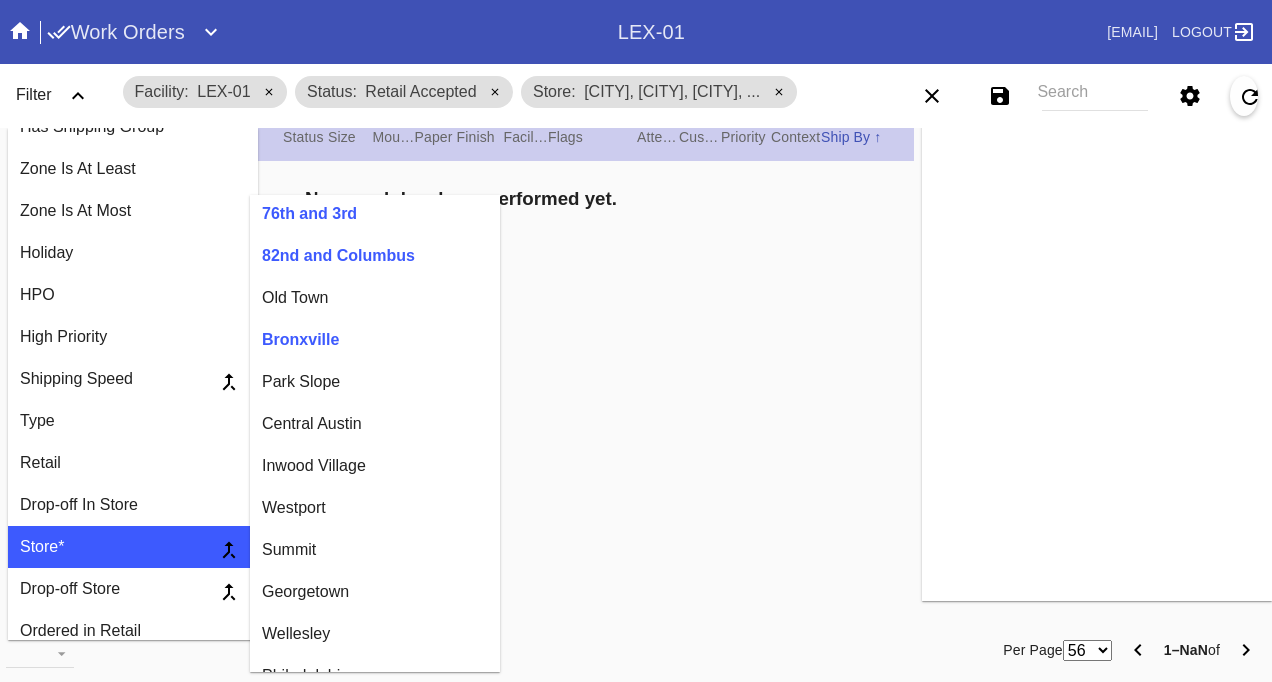 click on "Westport" at bounding box center [375, 508] 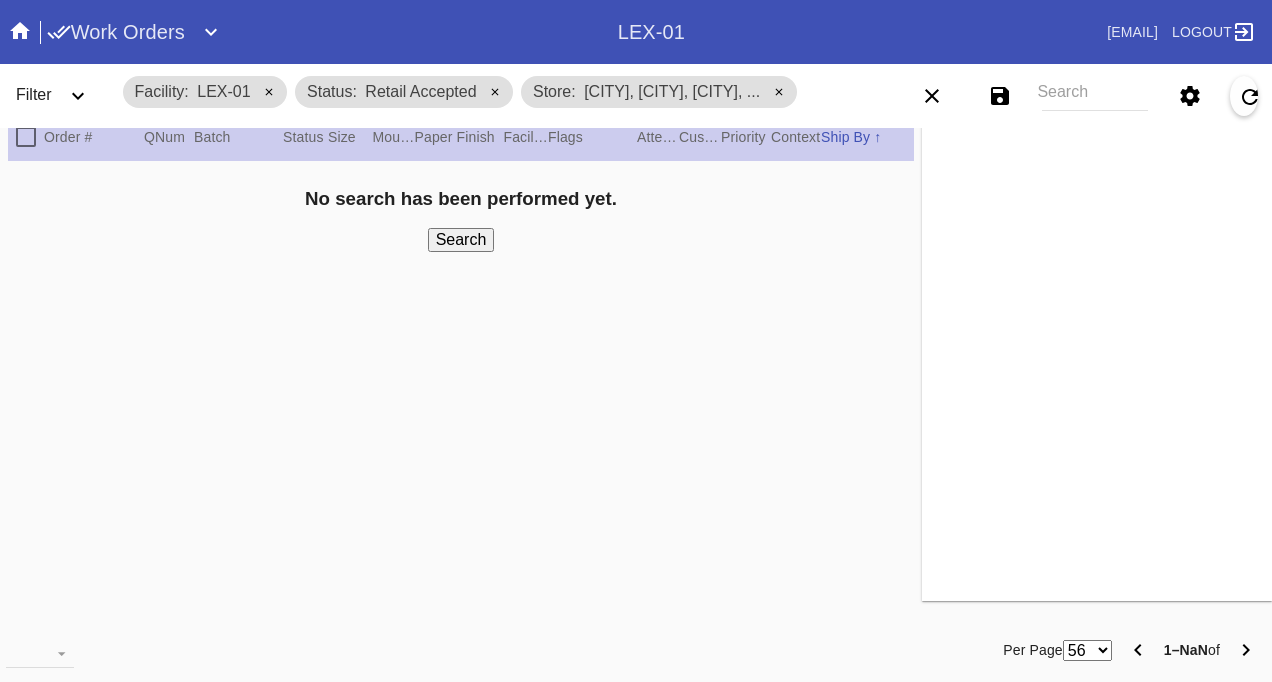click on "Filter" at bounding box center [60, 96] 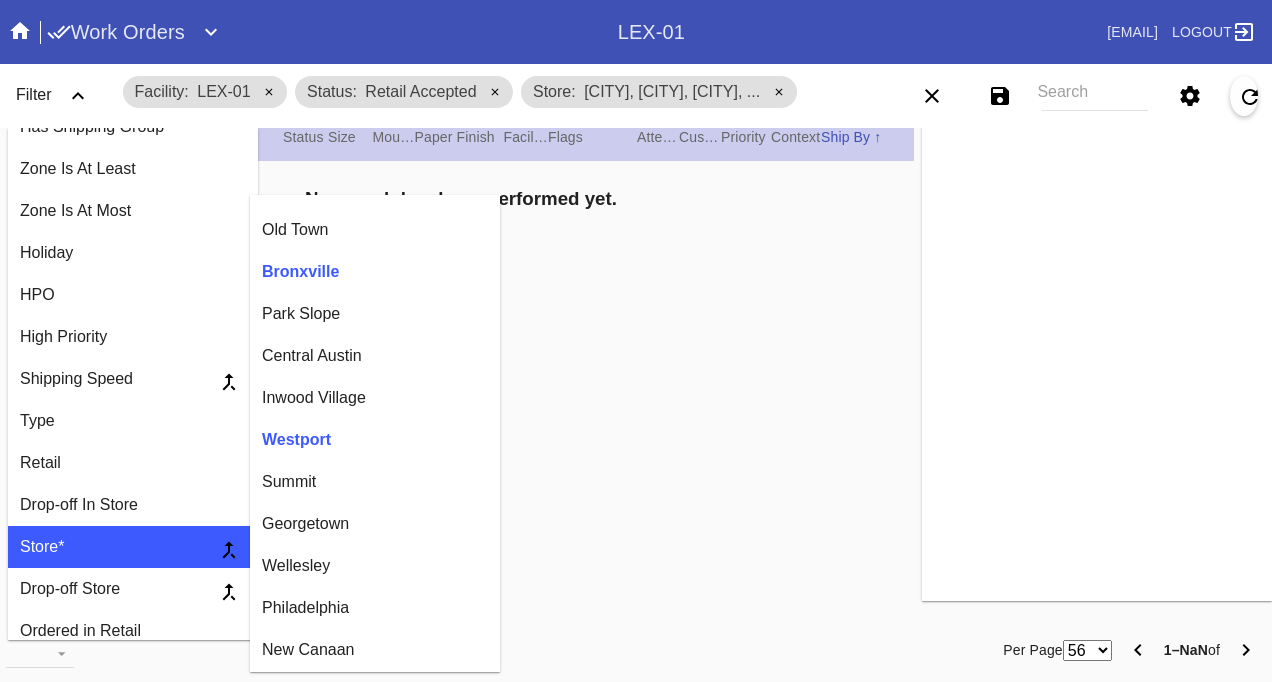 scroll, scrollTop: 900, scrollLeft: 0, axis: vertical 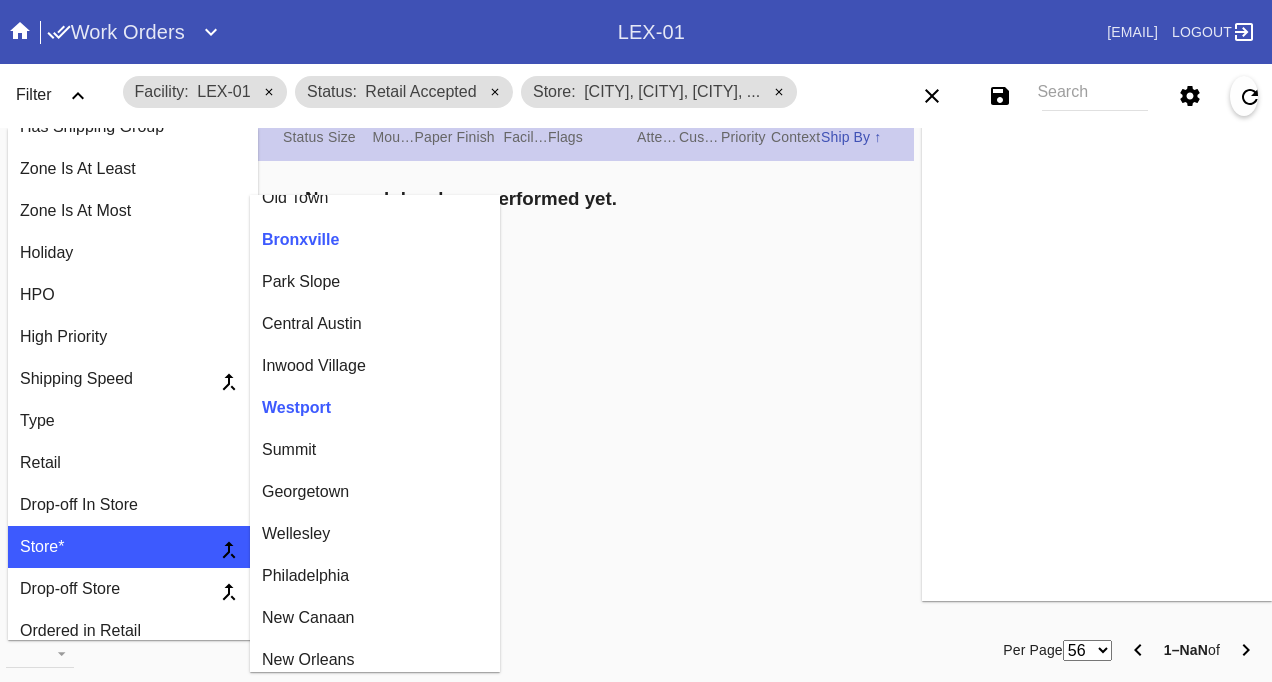 click on "Summit" at bounding box center [375, 450] 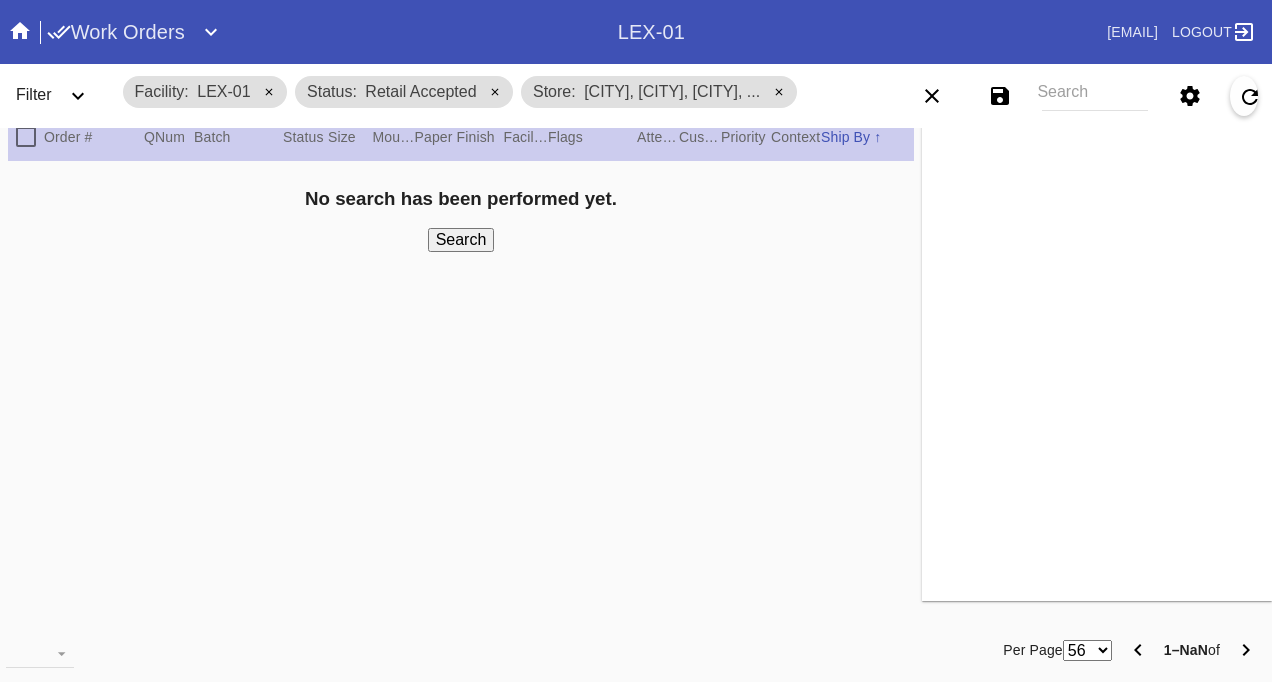 drag, startPoint x: 30, startPoint y: 94, endPoint x: 36, endPoint y: 105, distance: 12.529964 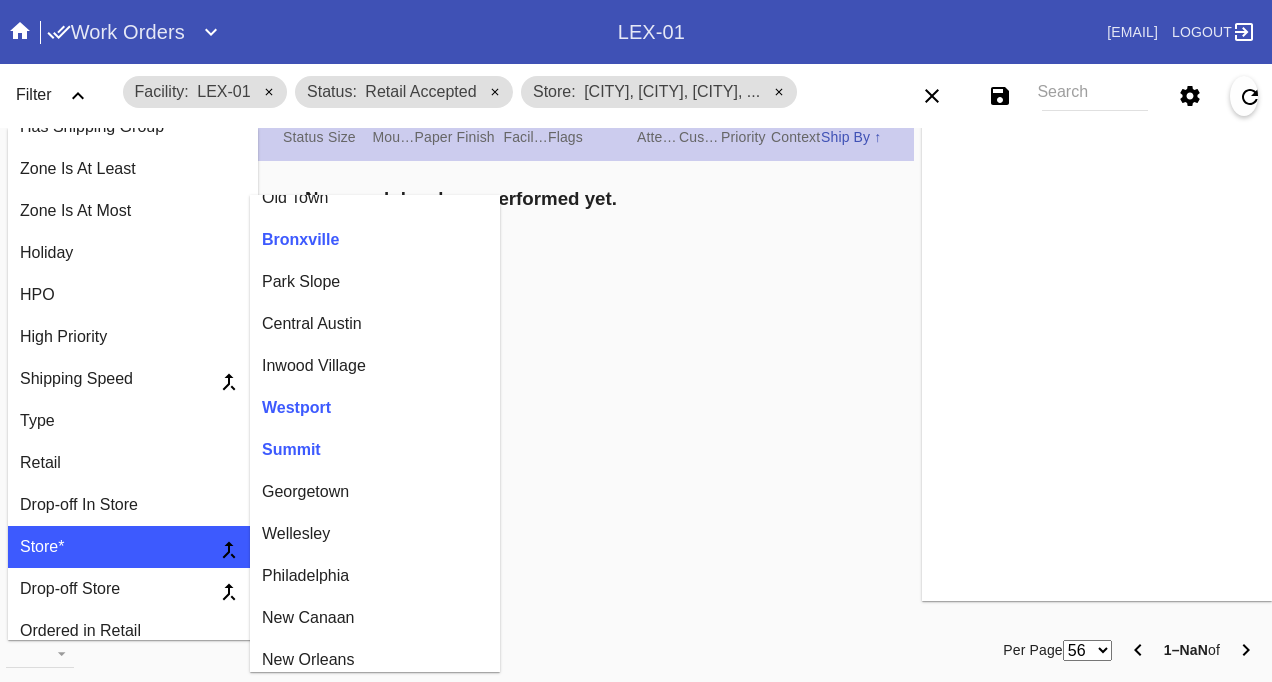 scroll, scrollTop: 1000, scrollLeft: 0, axis: vertical 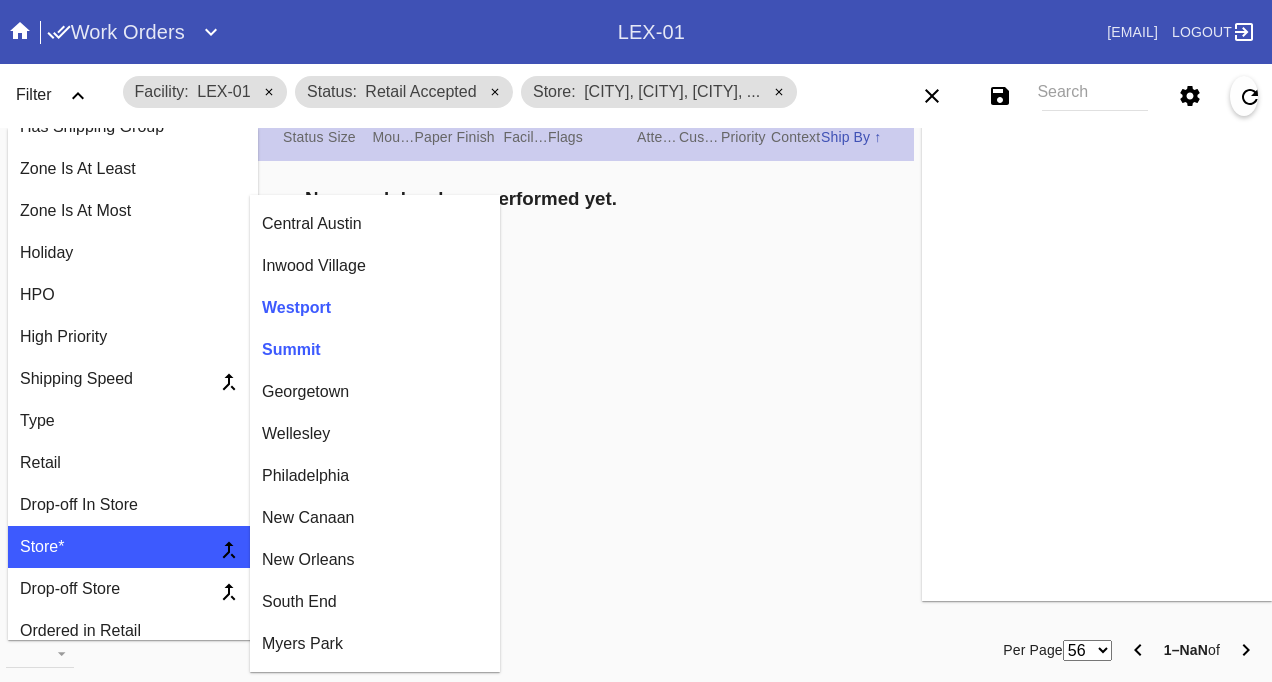 click on "Wellesley" at bounding box center [375, 434] 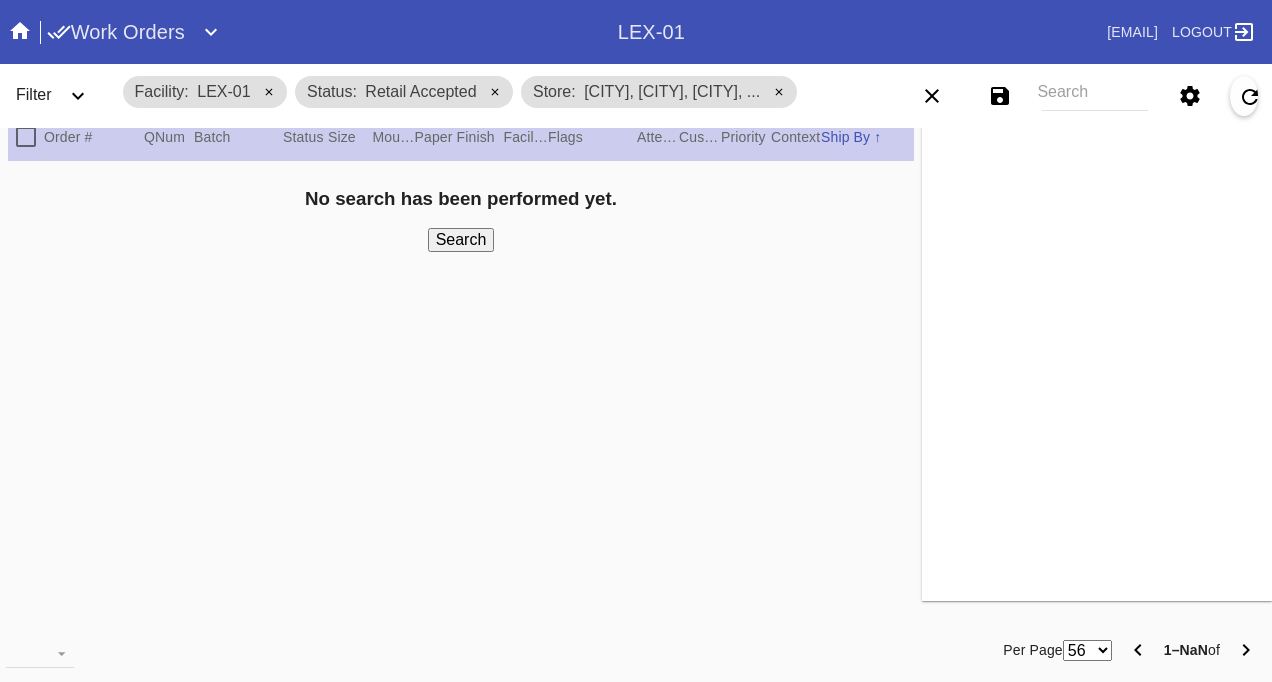 click on "Filter" at bounding box center (34, 94) 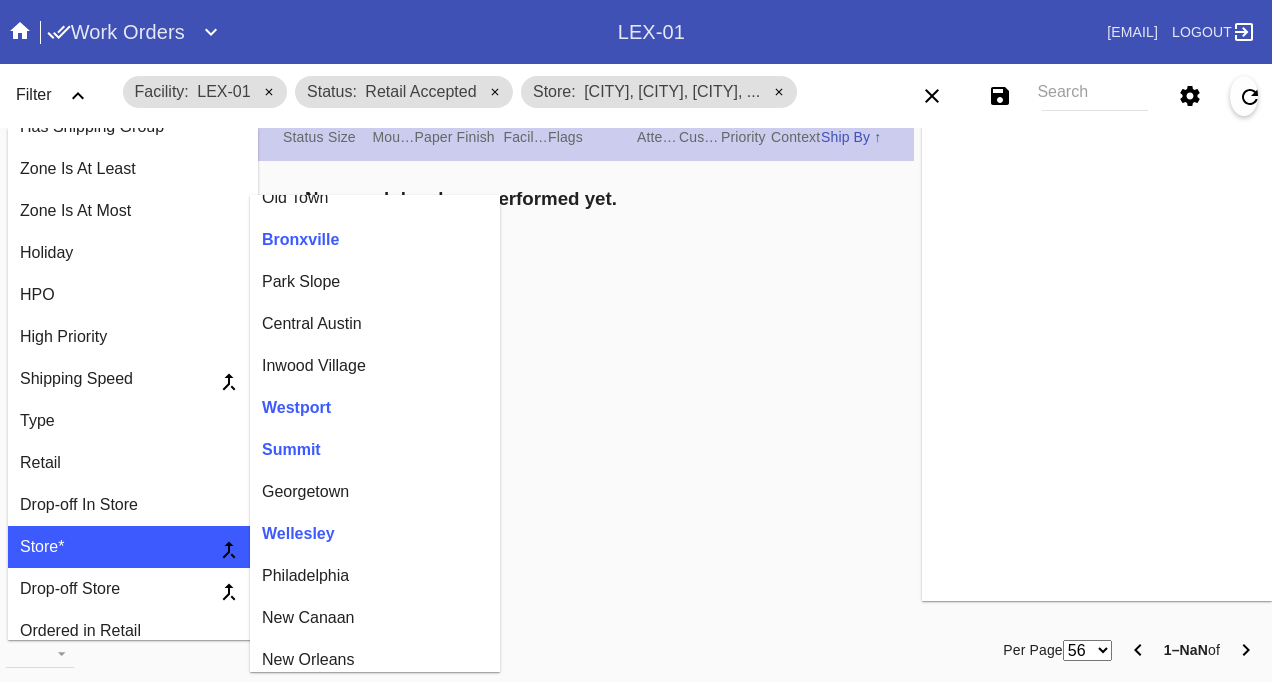 scroll, scrollTop: 0, scrollLeft: 0, axis: both 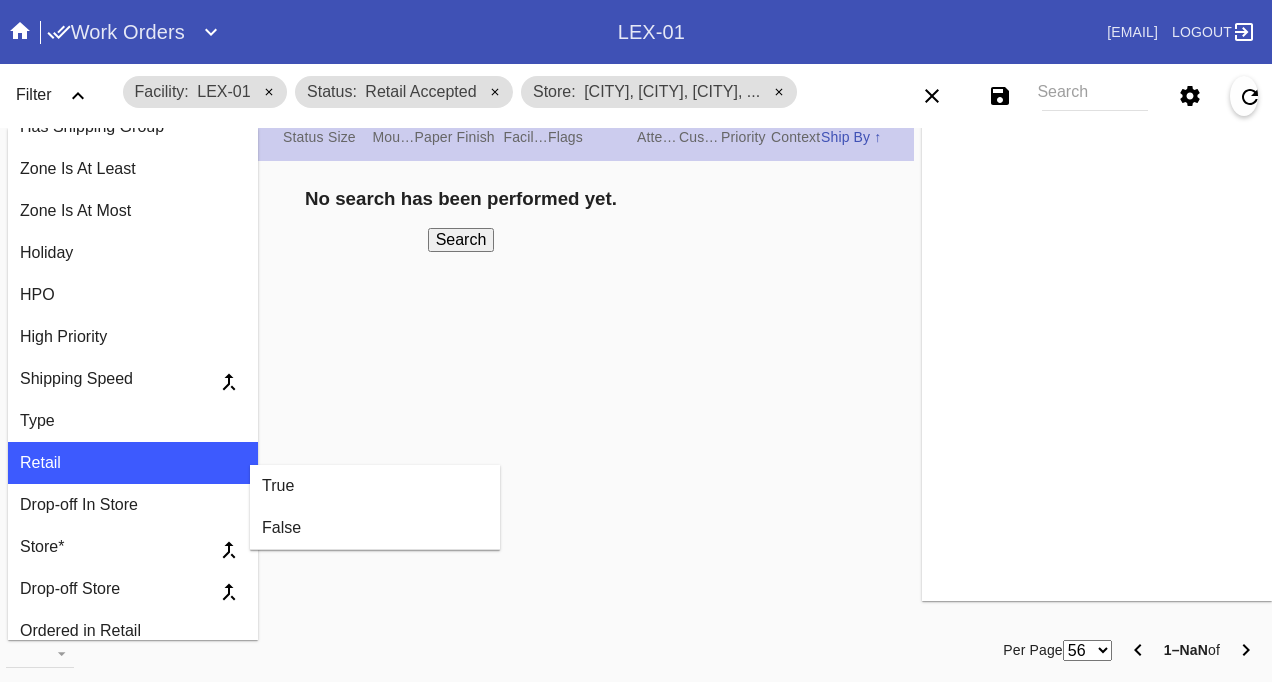 click 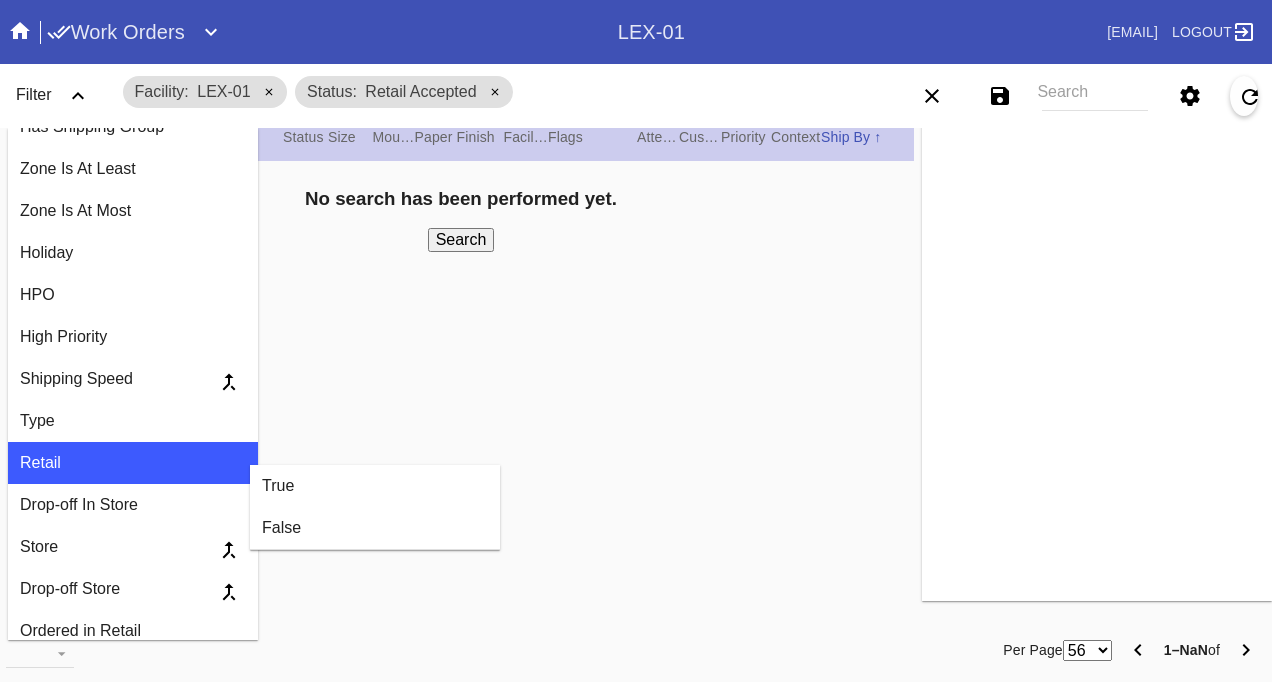 scroll, scrollTop: 0, scrollLeft: 0, axis: both 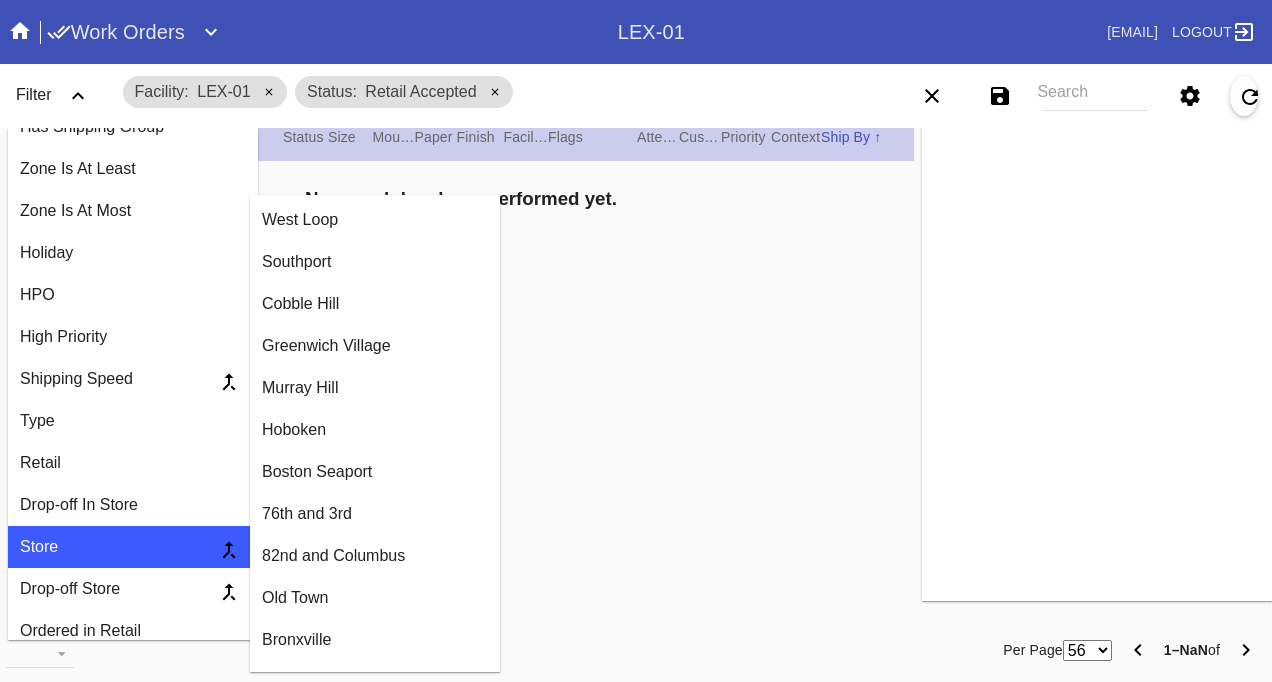click on "76th and 3rd" at bounding box center (375, 514) 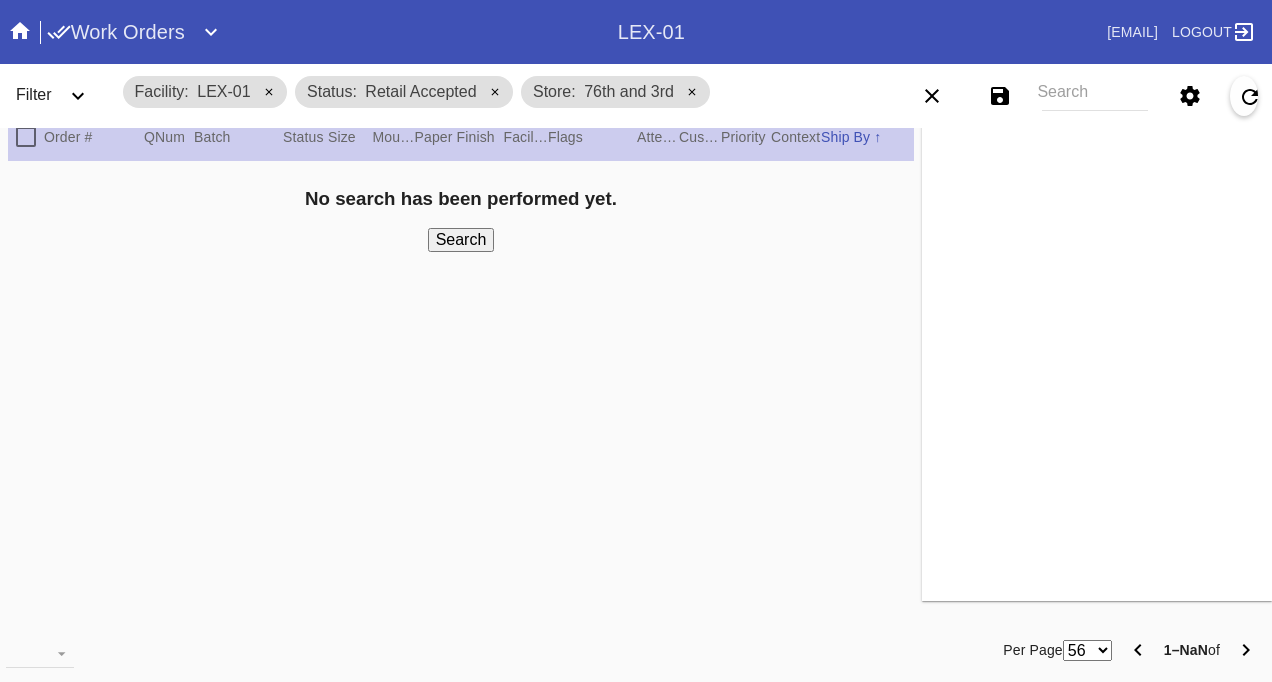 click on "Filter" at bounding box center (60, 96) 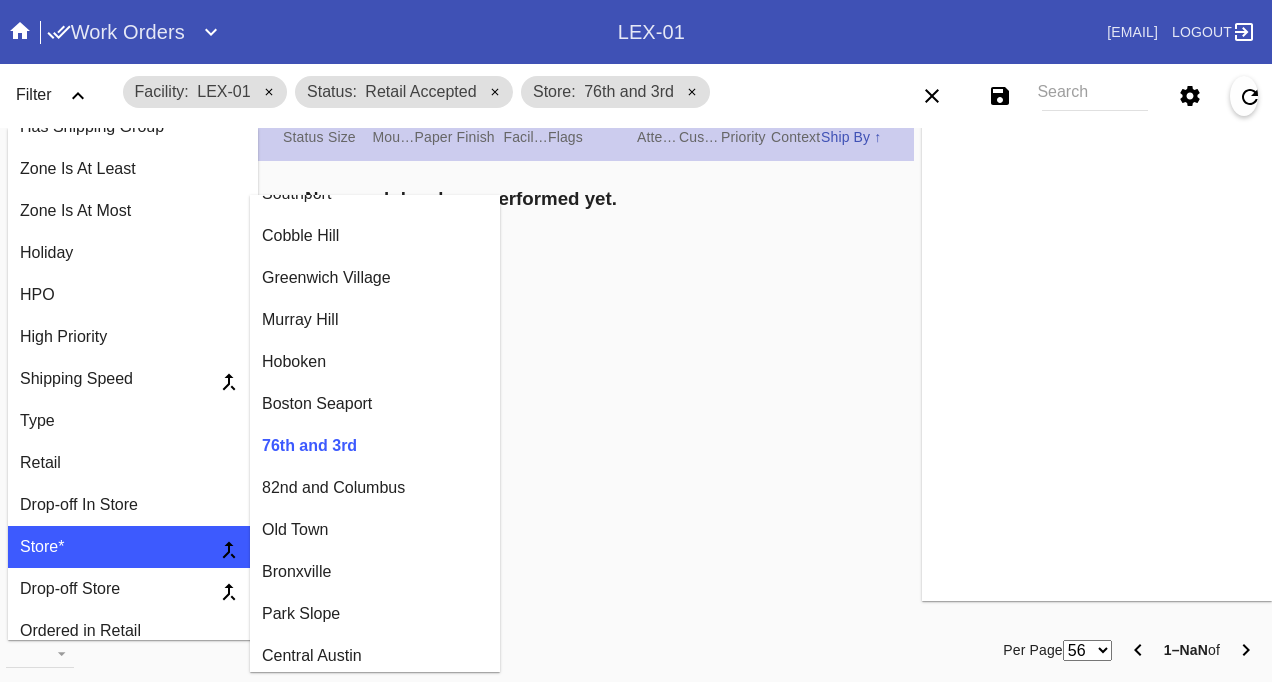 scroll, scrollTop: 600, scrollLeft: 0, axis: vertical 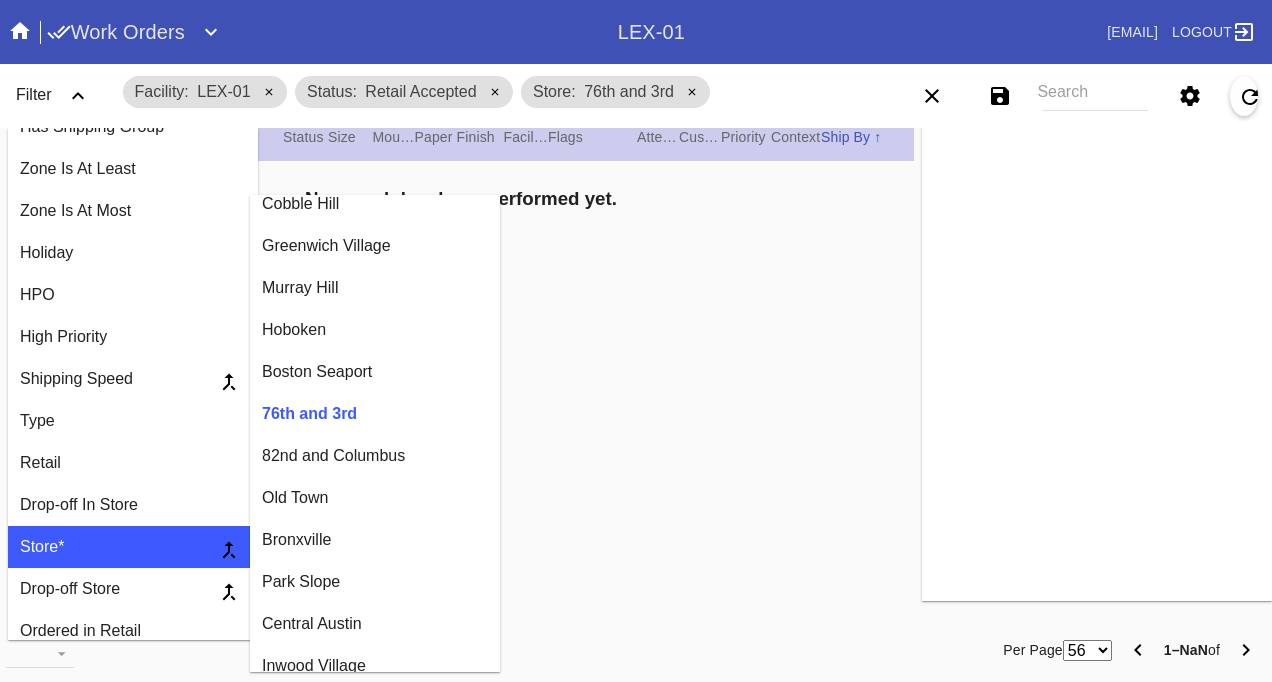 click on "82nd and Columbus" at bounding box center [375, 456] 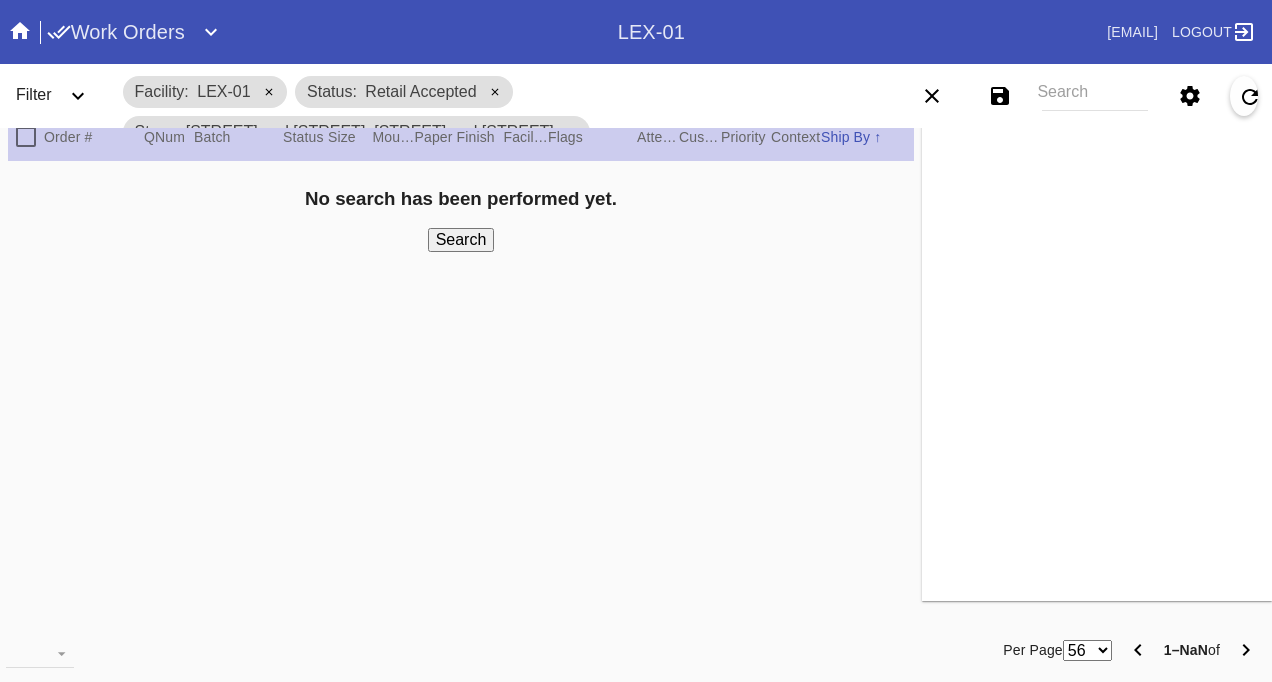click on "Filter" at bounding box center (34, 94) 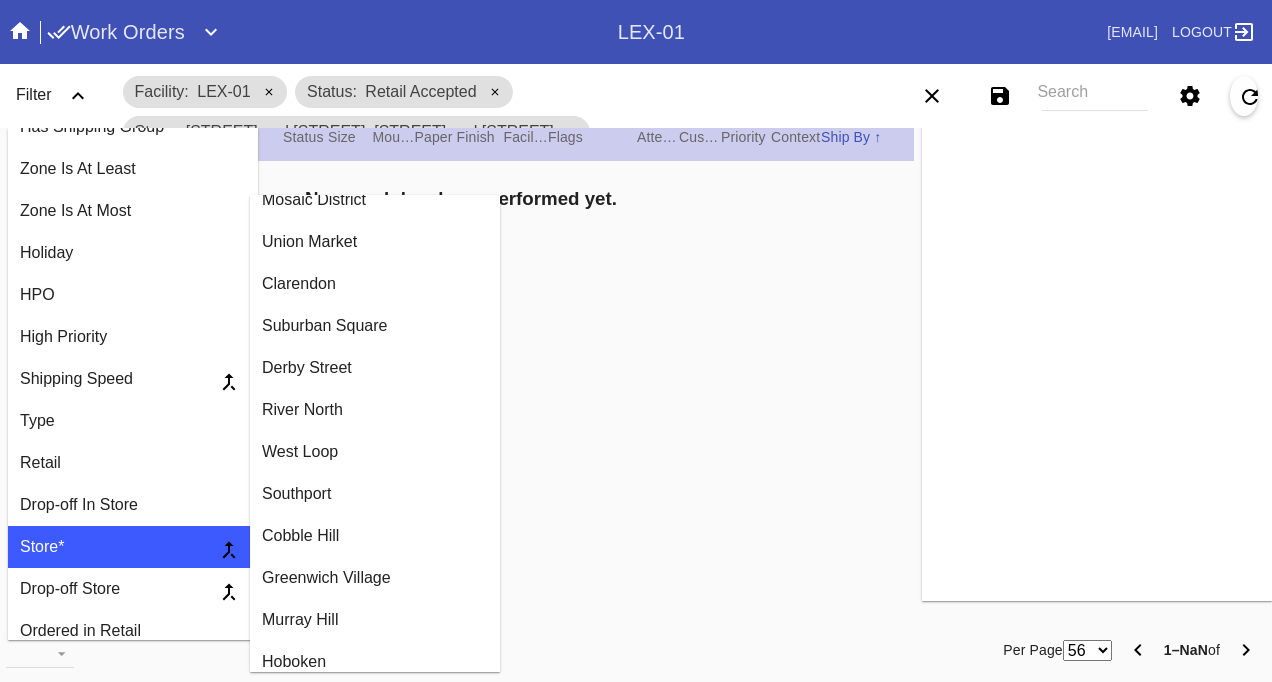 scroll, scrollTop: 300, scrollLeft: 0, axis: vertical 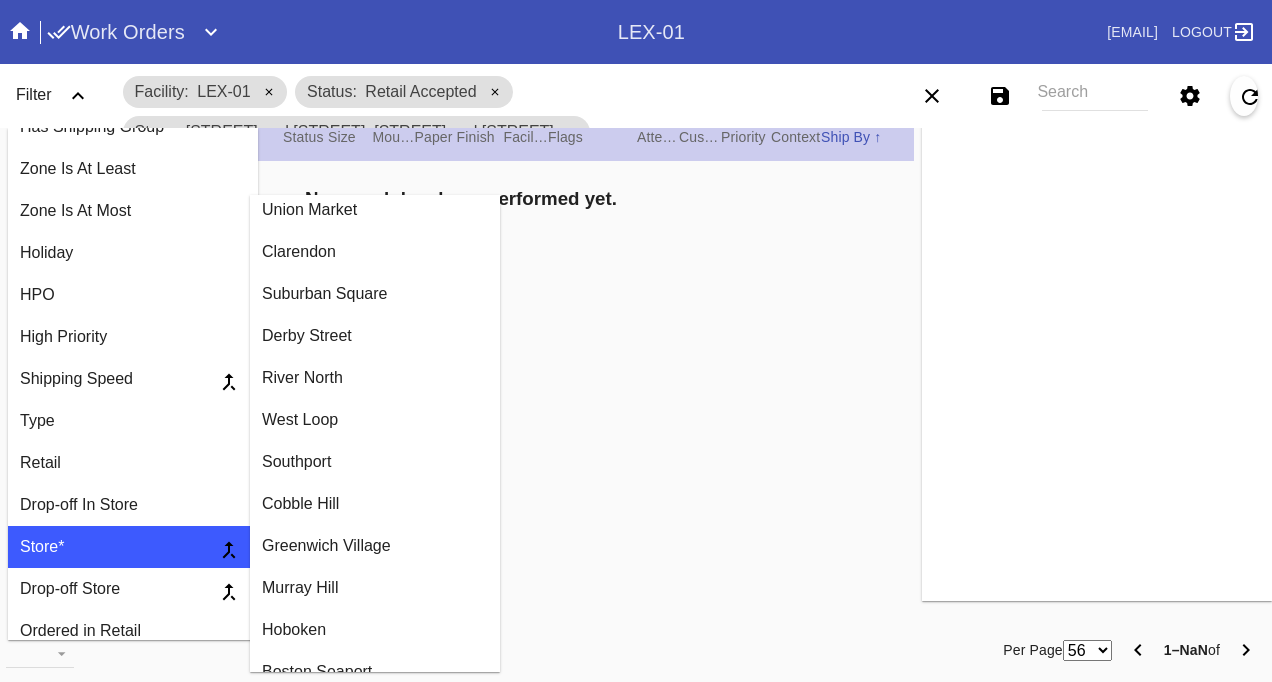 click on "Greenwich Village" at bounding box center (375, 546) 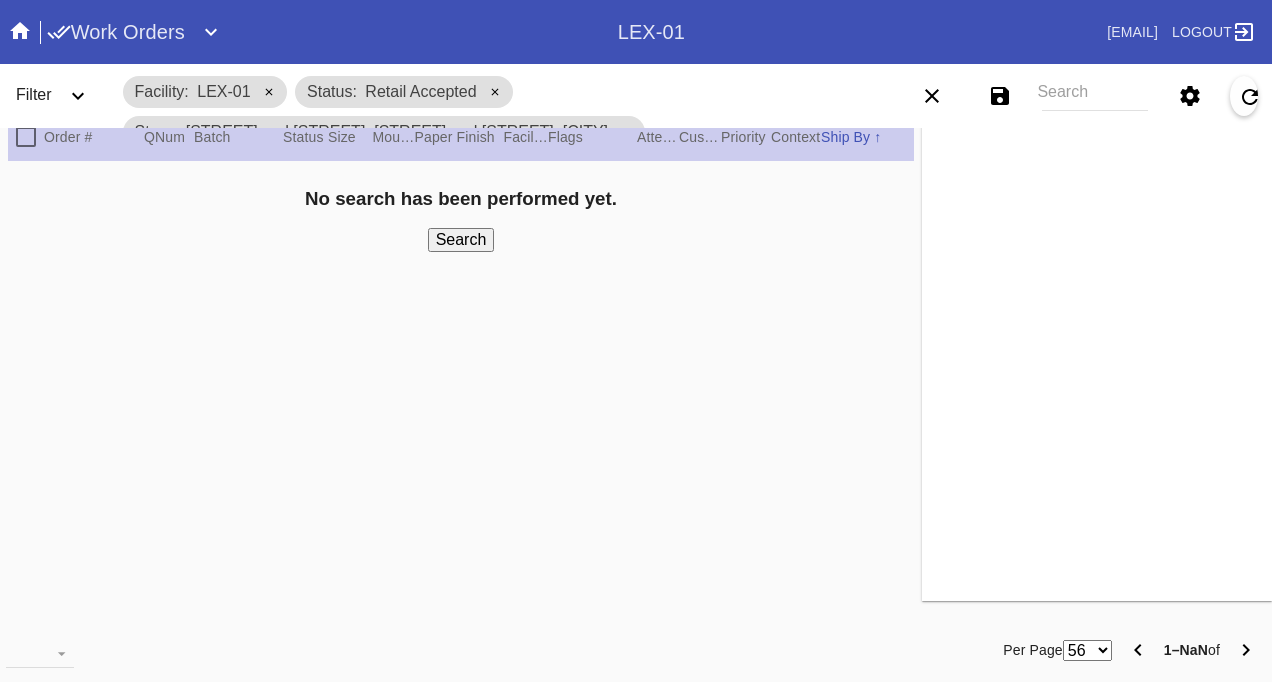 drag, startPoint x: 20, startPoint y: 87, endPoint x: 26, endPoint y: 129, distance: 42.426407 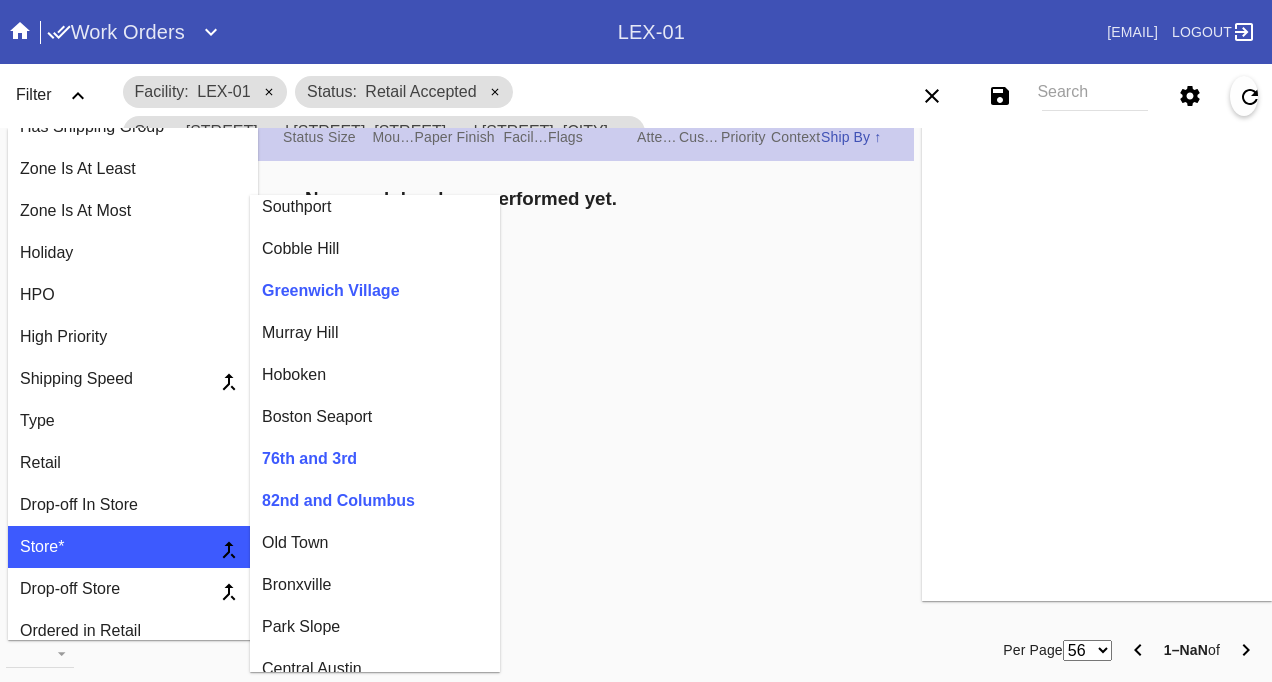 scroll, scrollTop: 600, scrollLeft: 0, axis: vertical 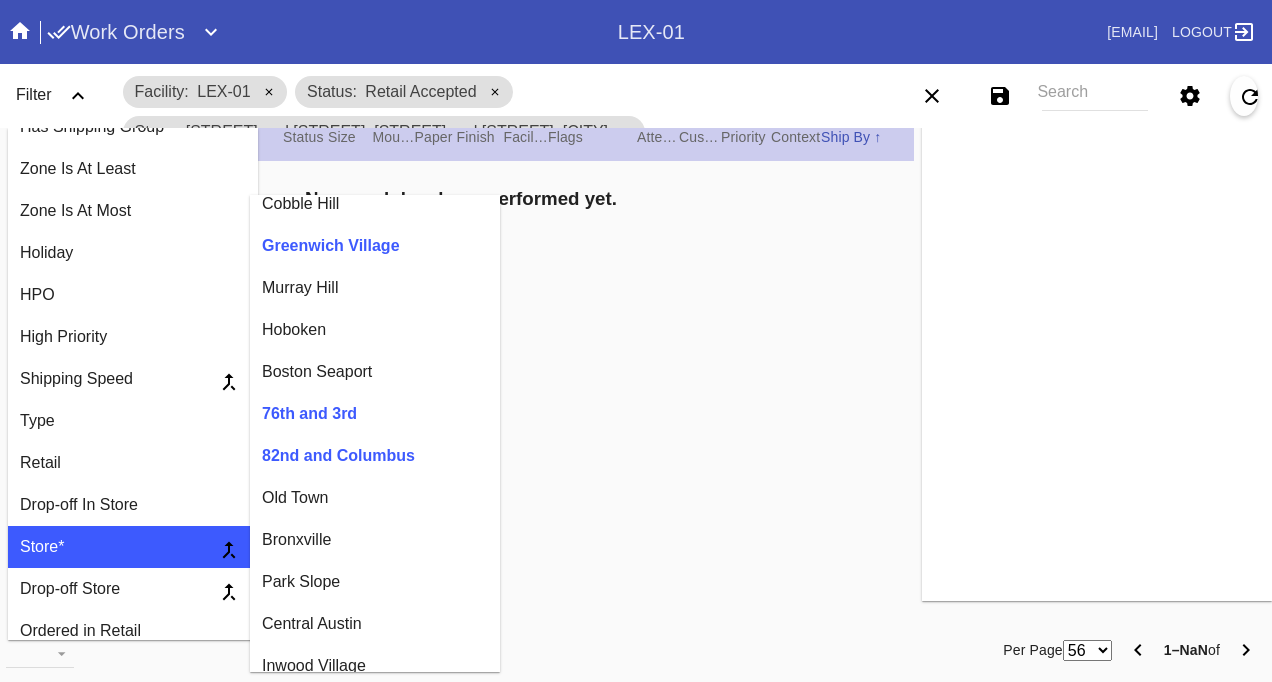 click on "Bronxville" at bounding box center (375, 540) 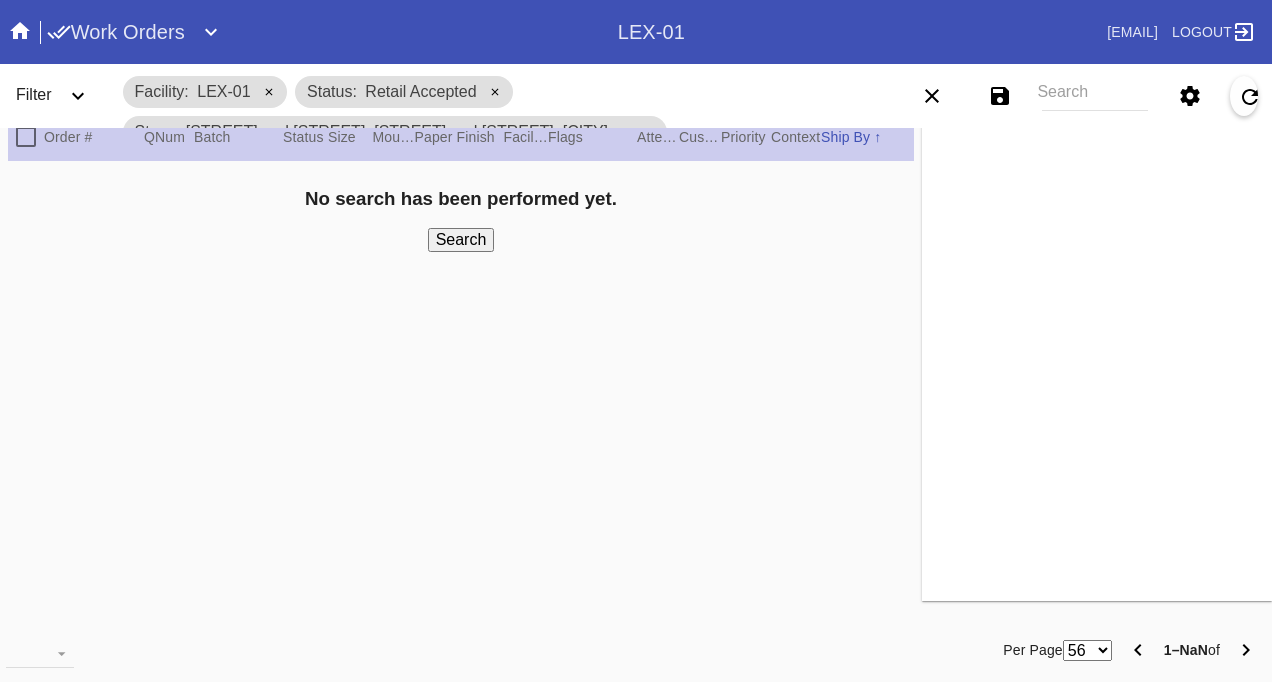 click on "Filter" at bounding box center (34, 94) 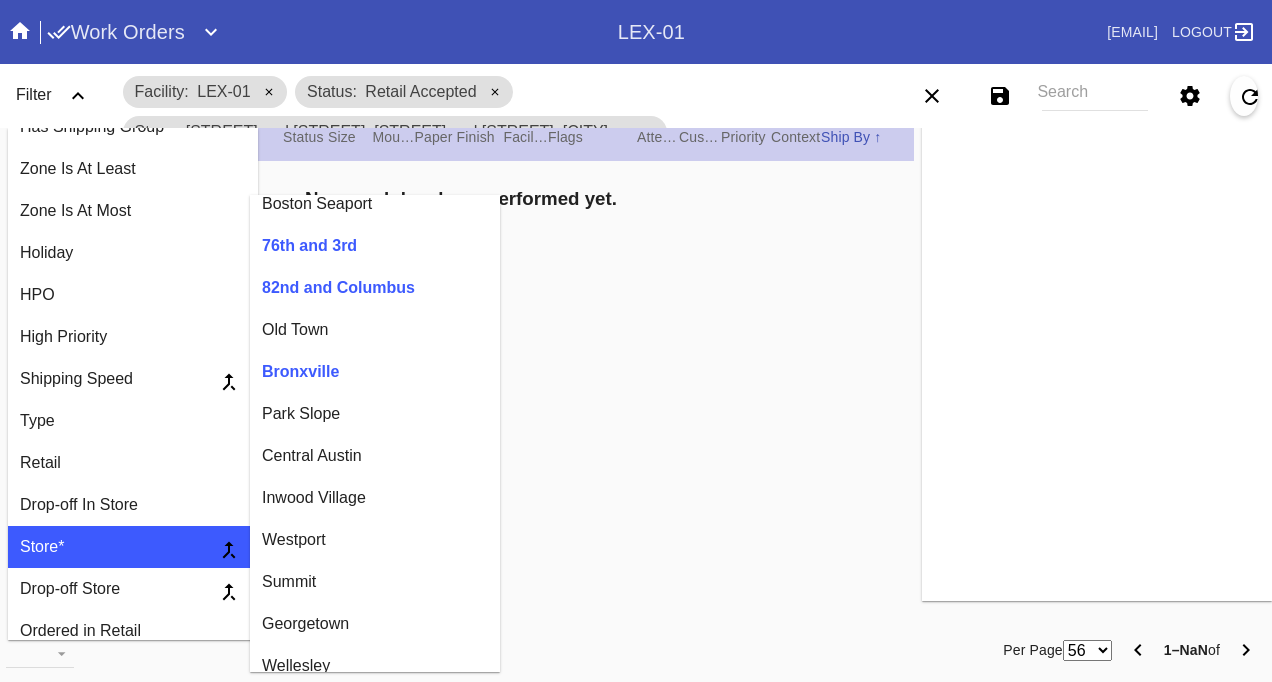scroll, scrollTop: 800, scrollLeft: 0, axis: vertical 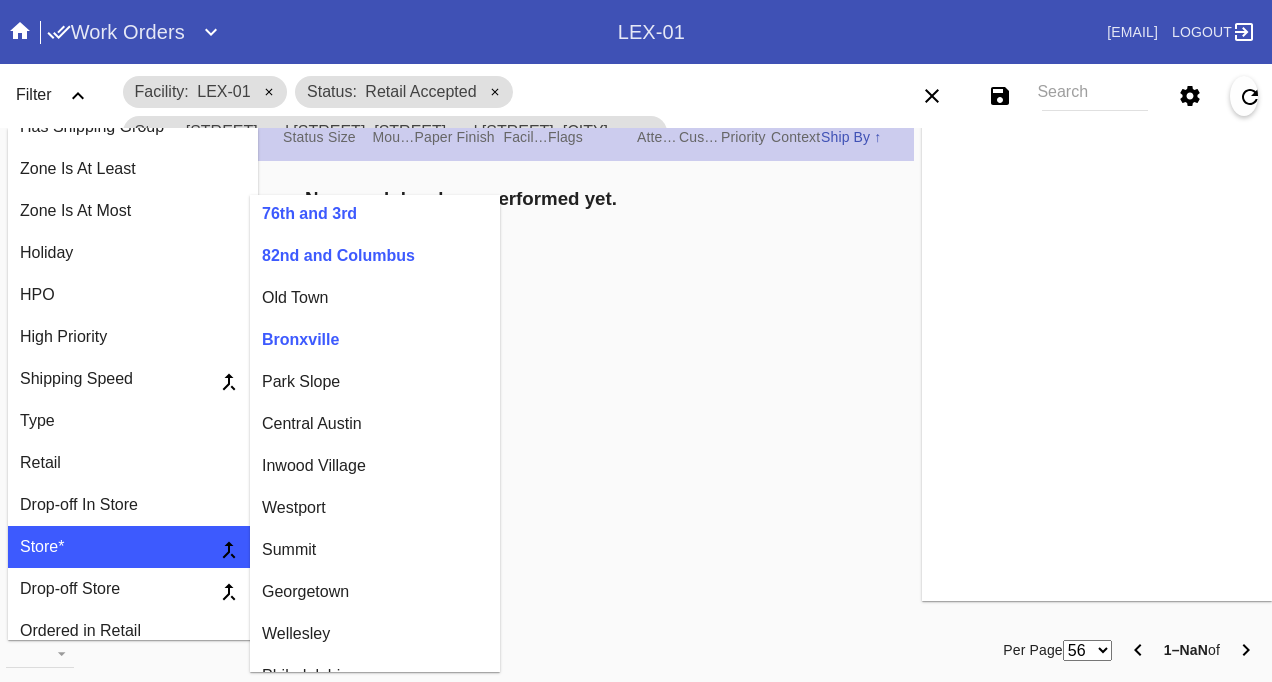 click on "Summit" at bounding box center [375, 550] 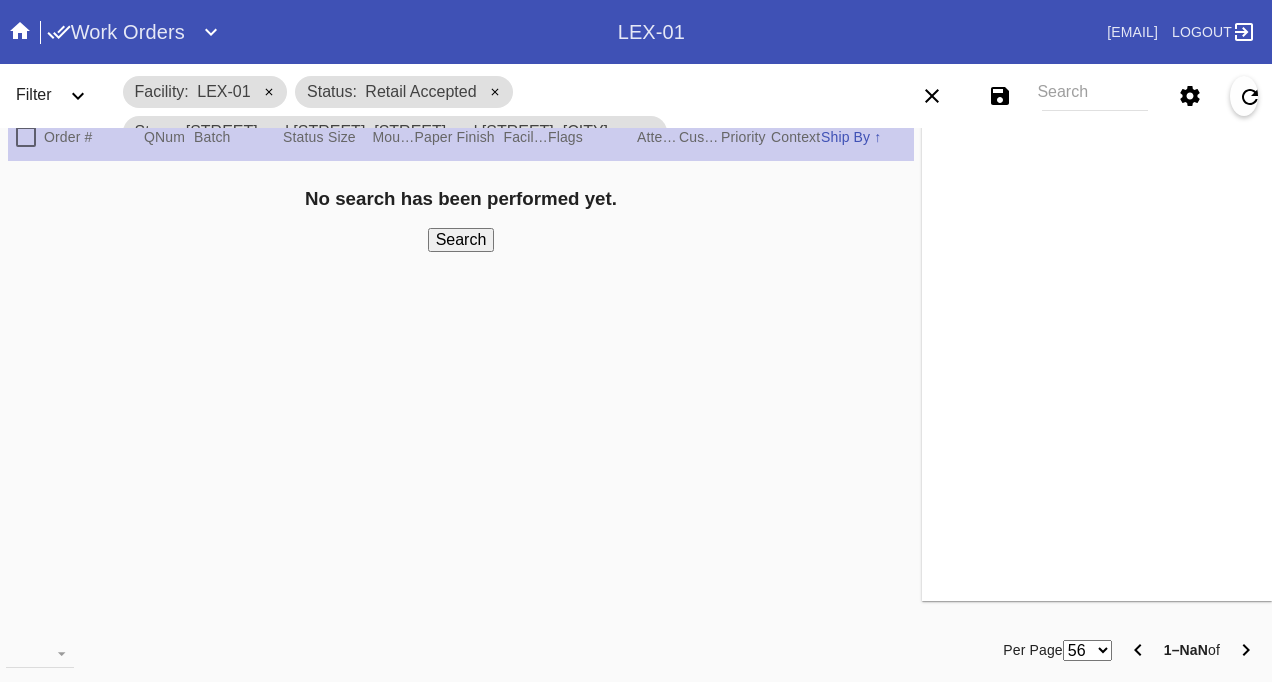 click on "Filter" at bounding box center [34, 94] 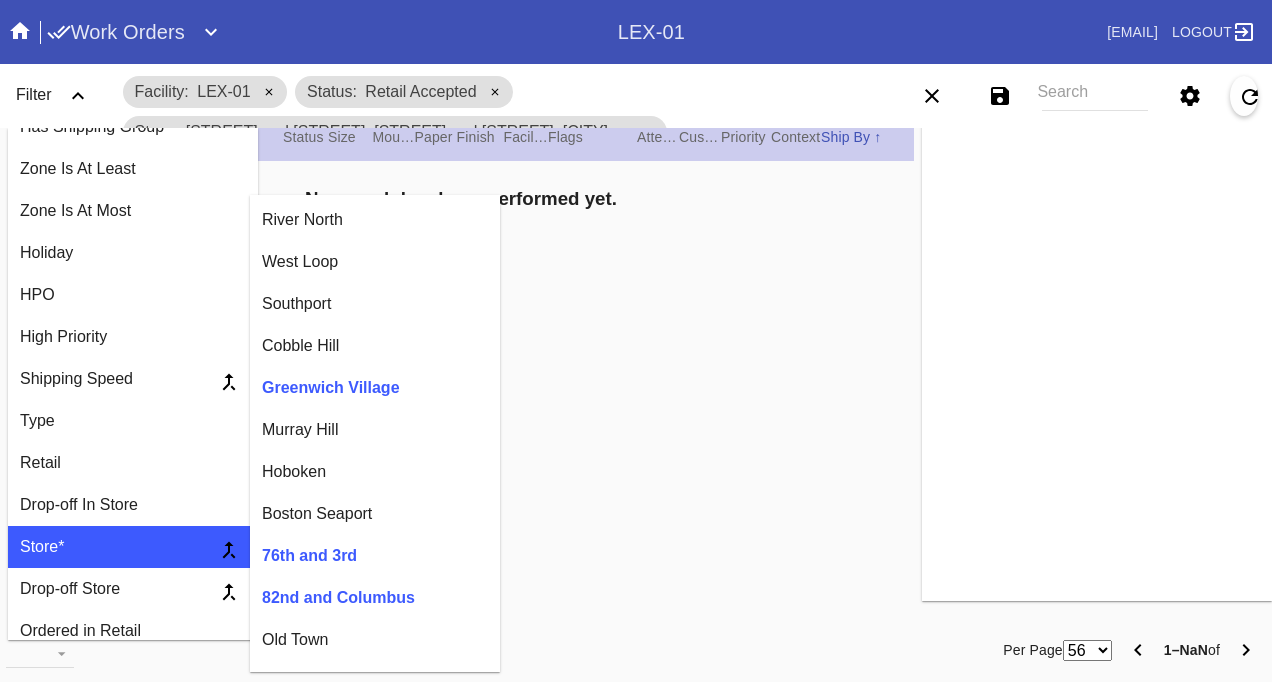 scroll, scrollTop: 500, scrollLeft: 0, axis: vertical 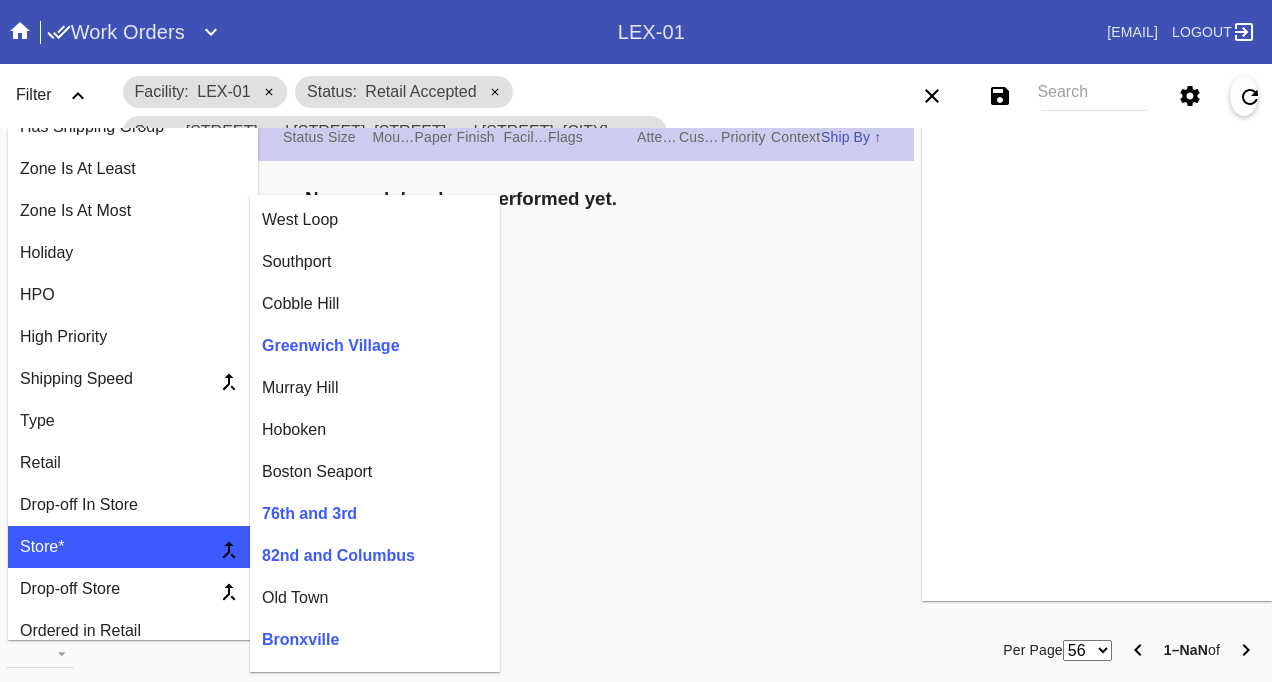 click on "Hoboken" at bounding box center (375, 430) 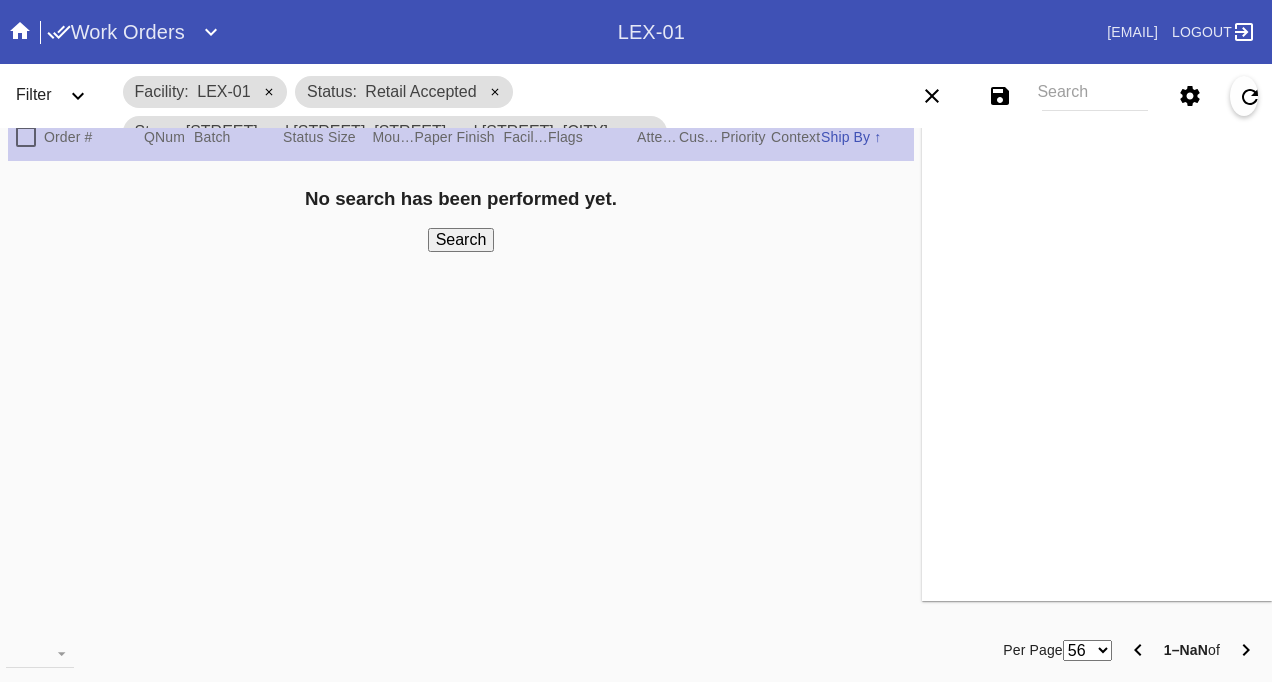 click on "Search" at bounding box center [461, 240] 